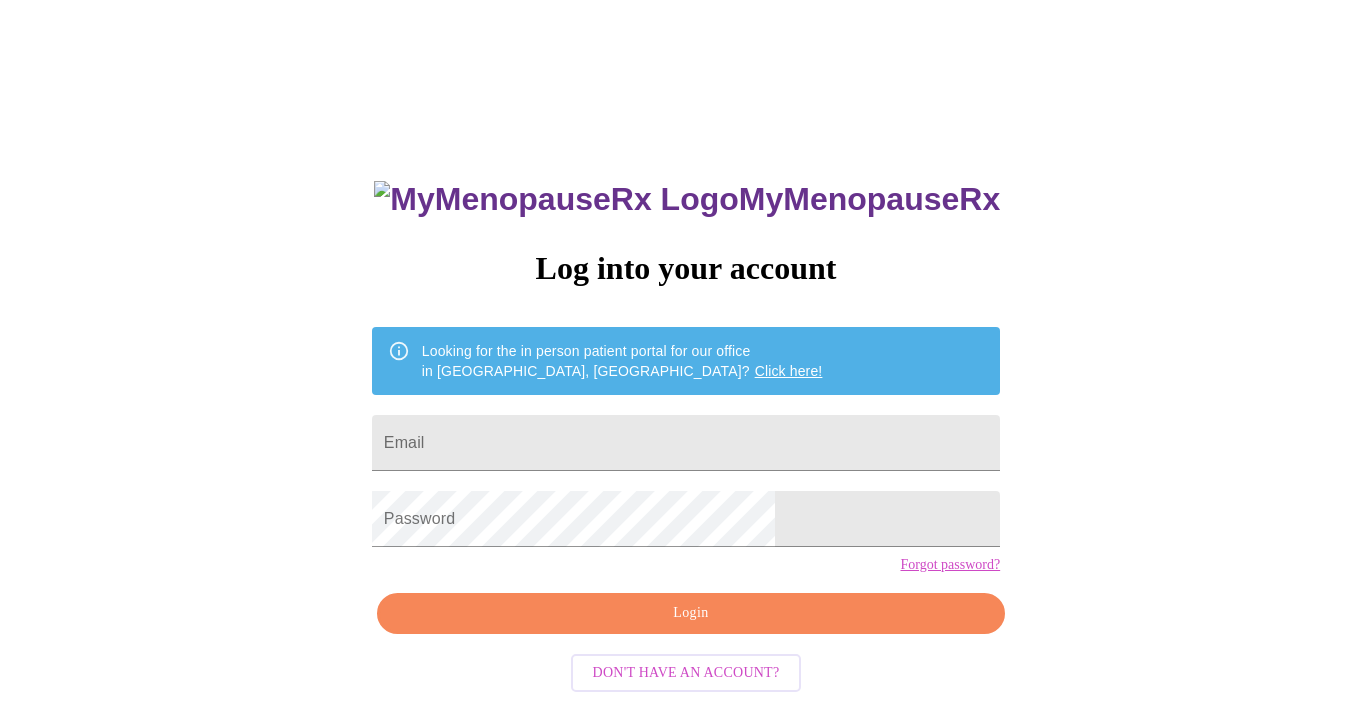 scroll, scrollTop: 0, scrollLeft: 0, axis: both 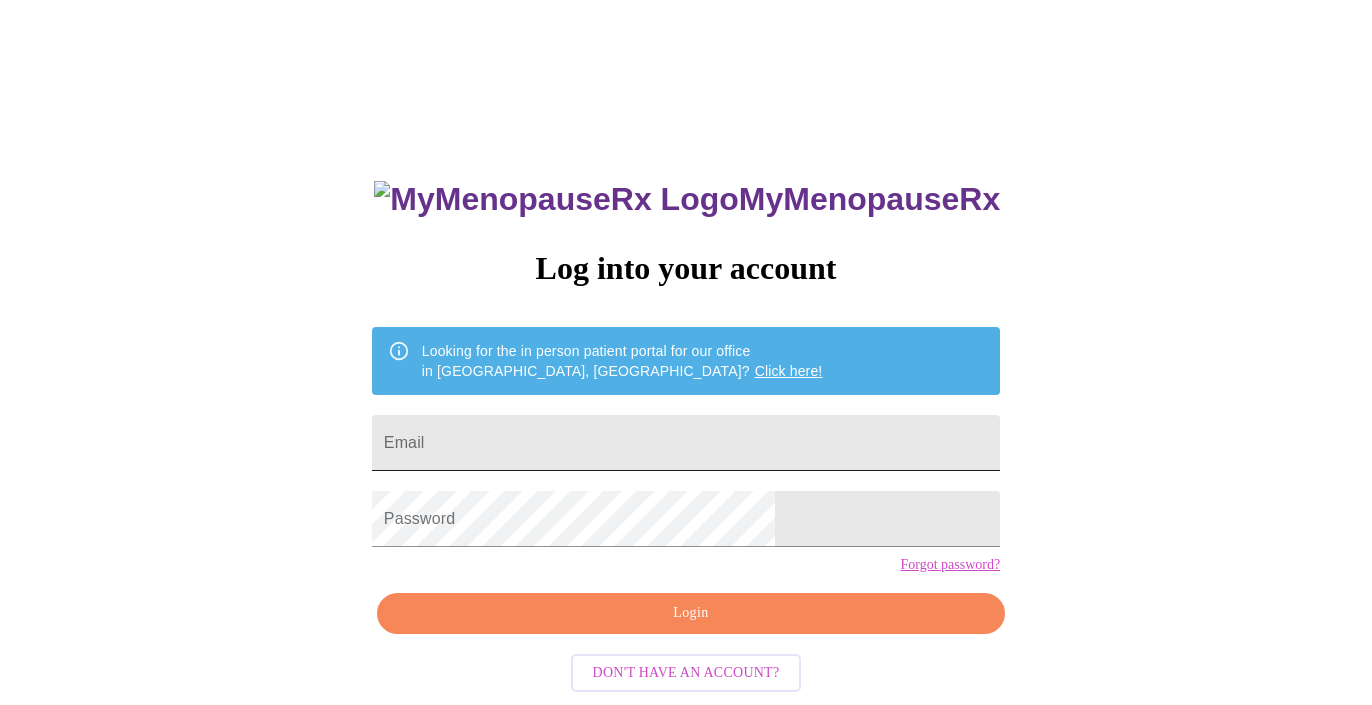 click on "Email" at bounding box center [686, 443] 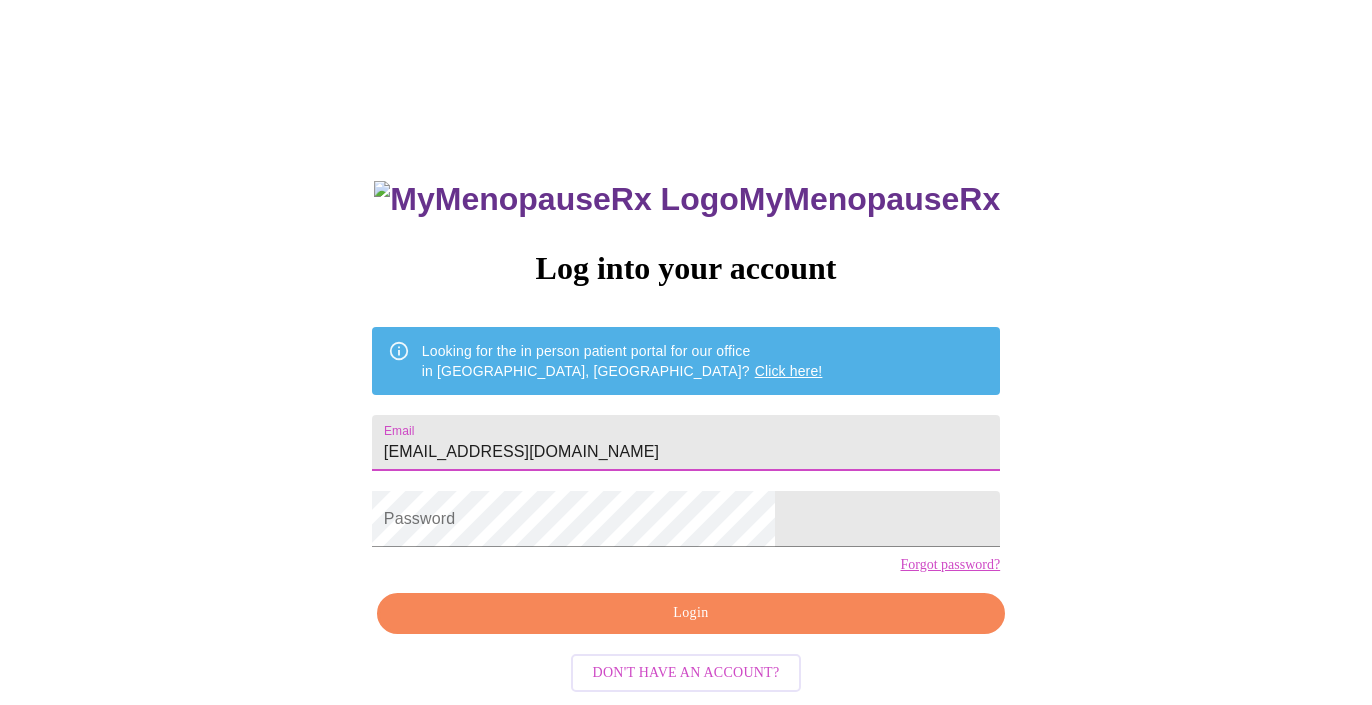type on "[EMAIL_ADDRESS][DOMAIN_NAME]" 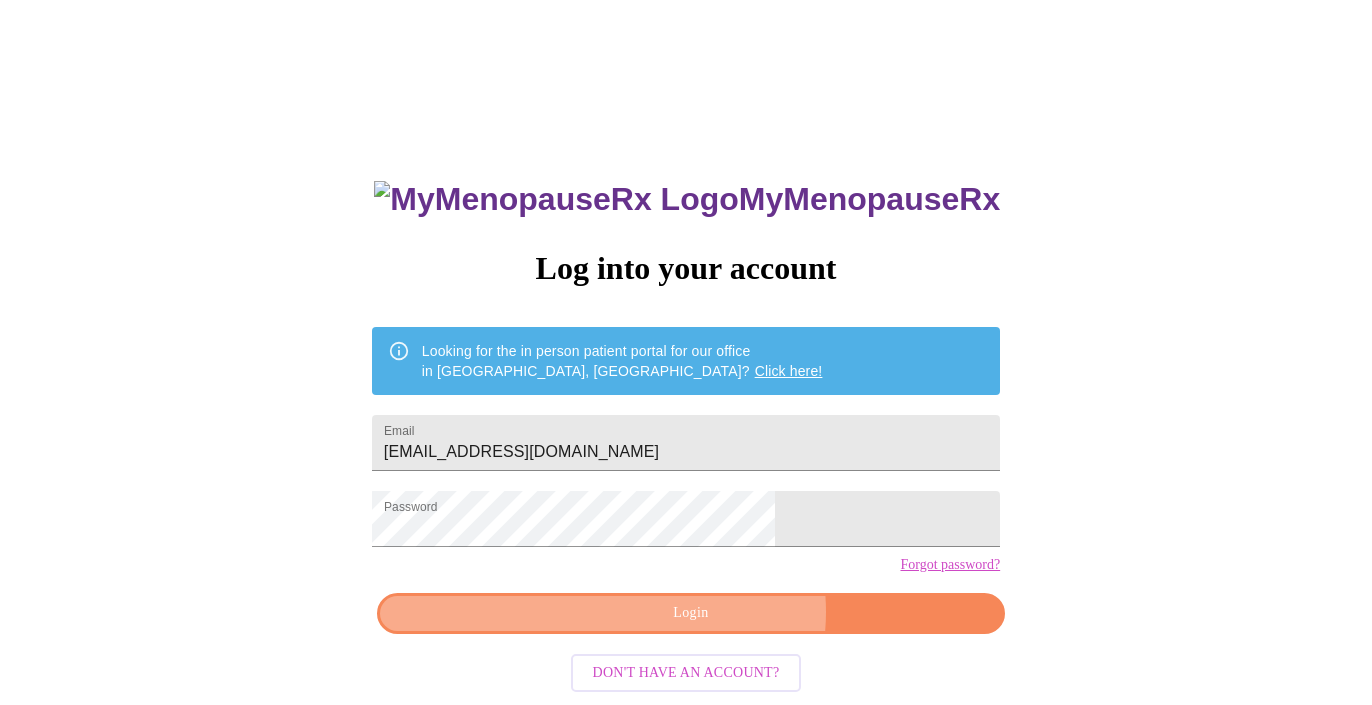 click on "Login" at bounding box center [691, 613] 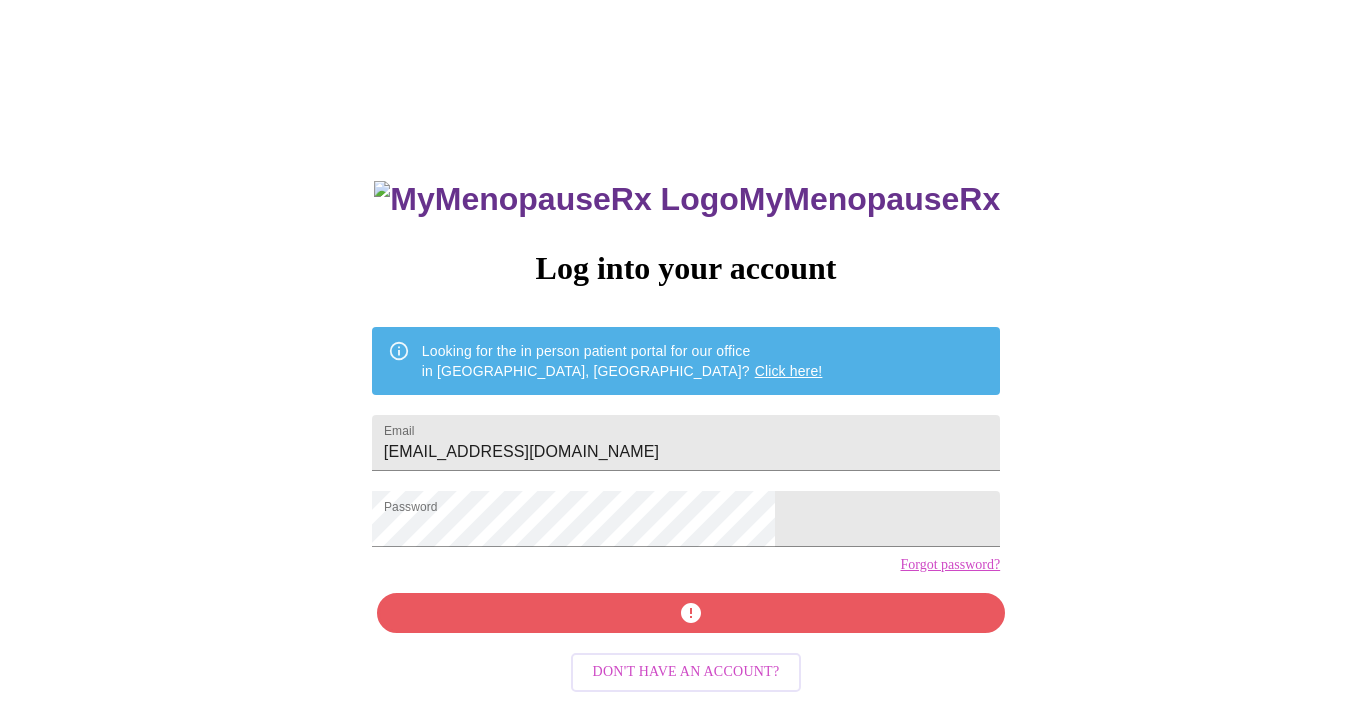 click on "Forgot password?" at bounding box center [950, 565] 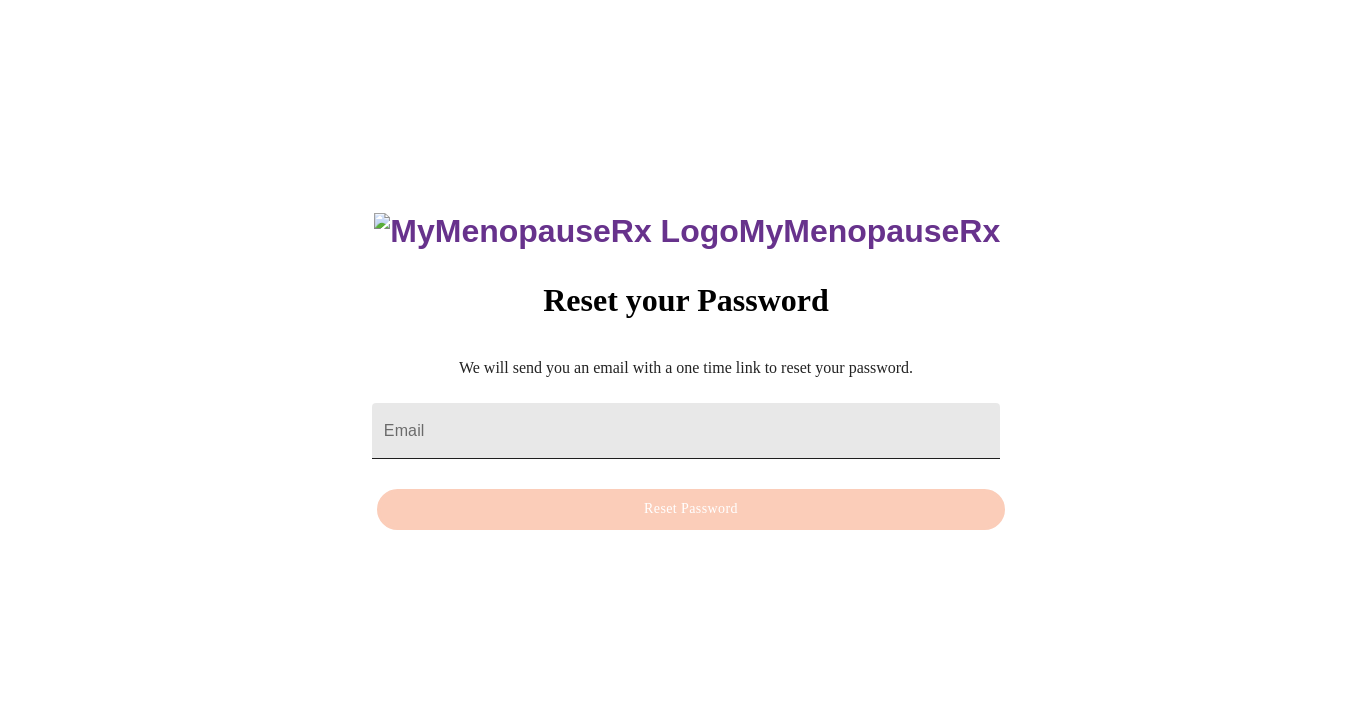 click on "Email" at bounding box center [686, 431] 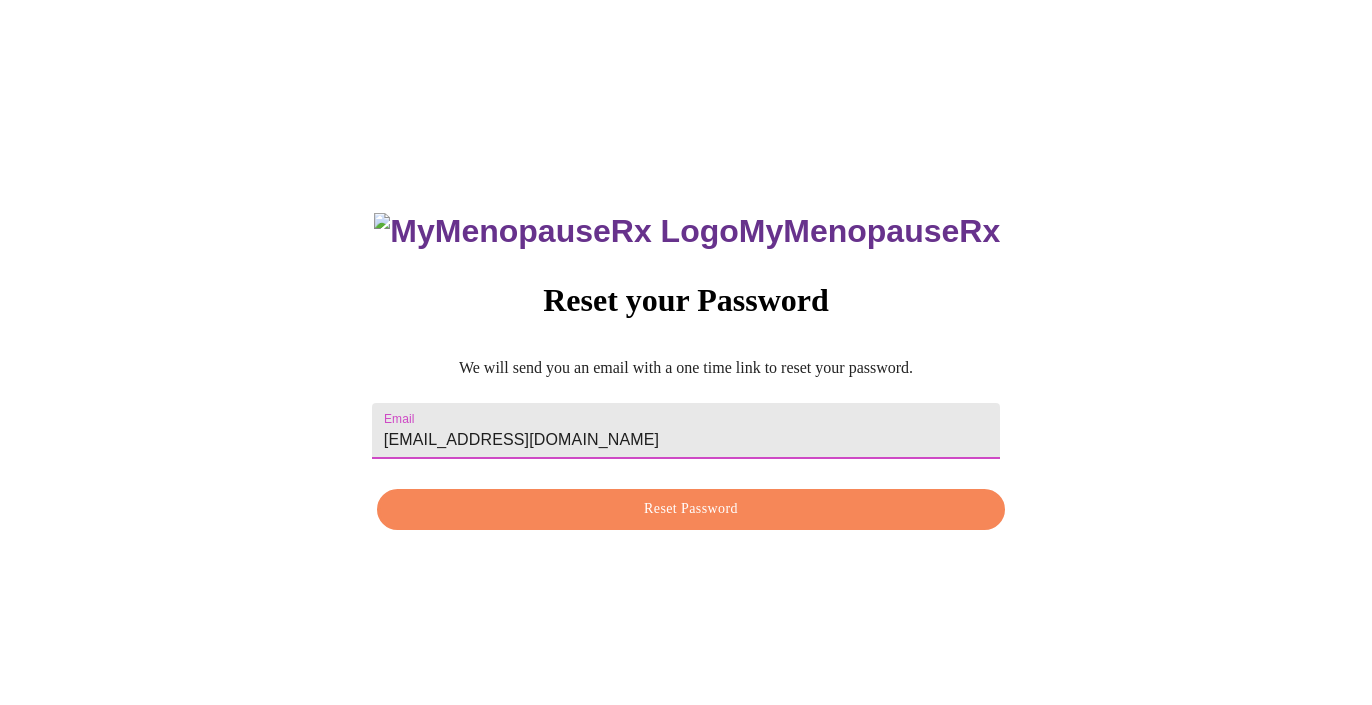 type on "[EMAIL_ADDRESS][DOMAIN_NAME]" 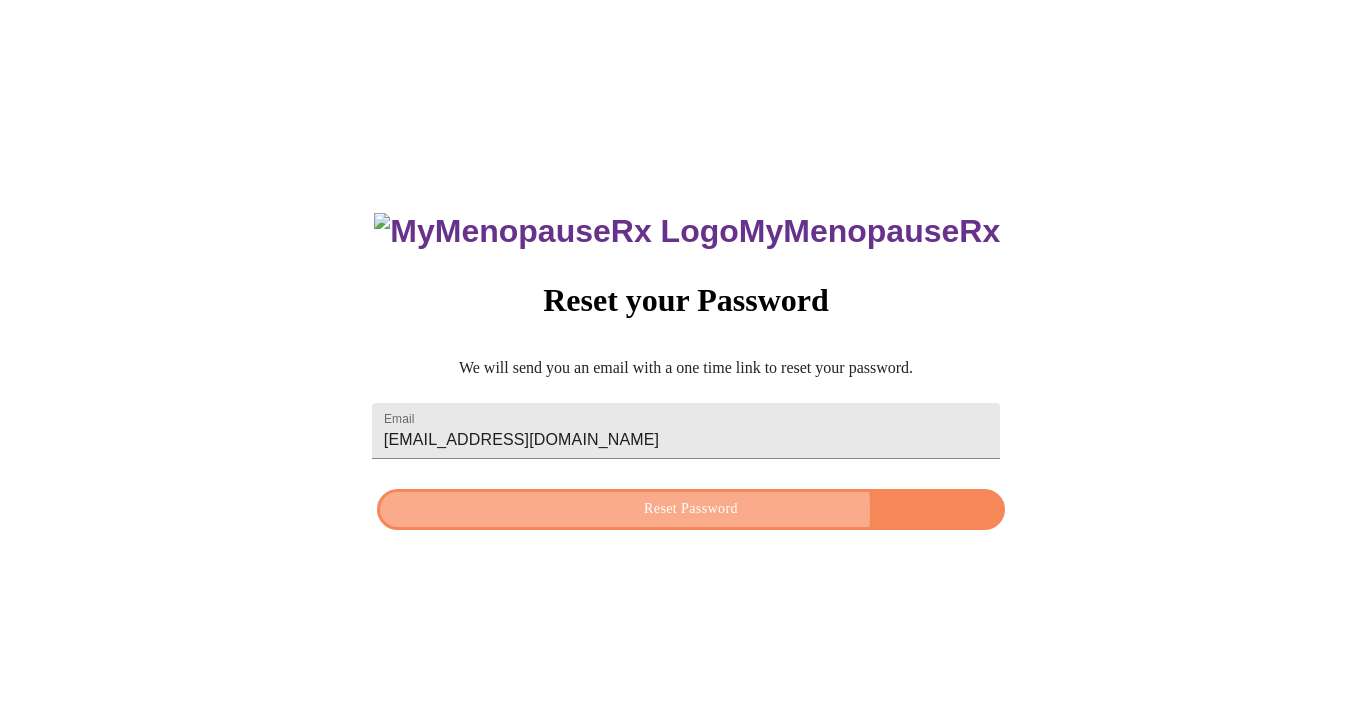 click on "Reset Password" at bounding box center [691, 509] 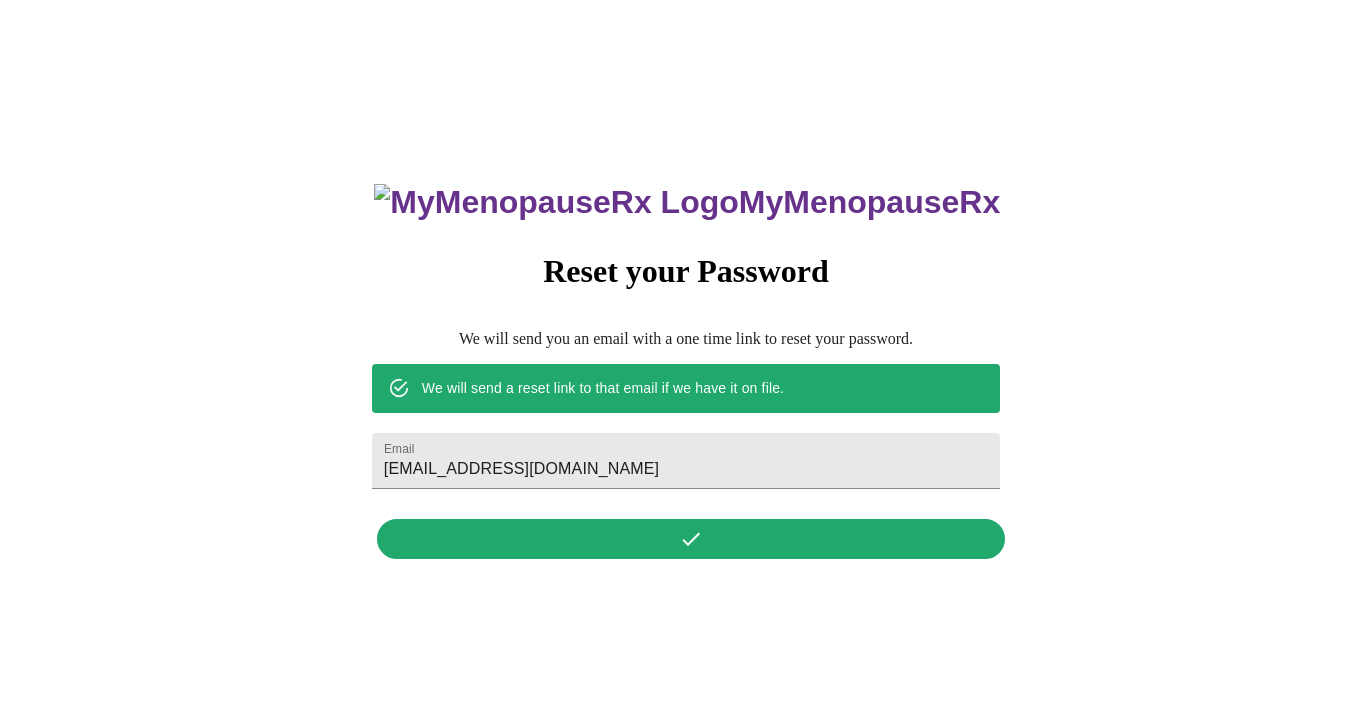 click on "MyMenopauseRx Reset your Password We will send you an email with a one time link to reset your password. We will send a reset link to that email if we have it on file. Email sdcreative3@gmail.com" at bounding box center (686, 360) 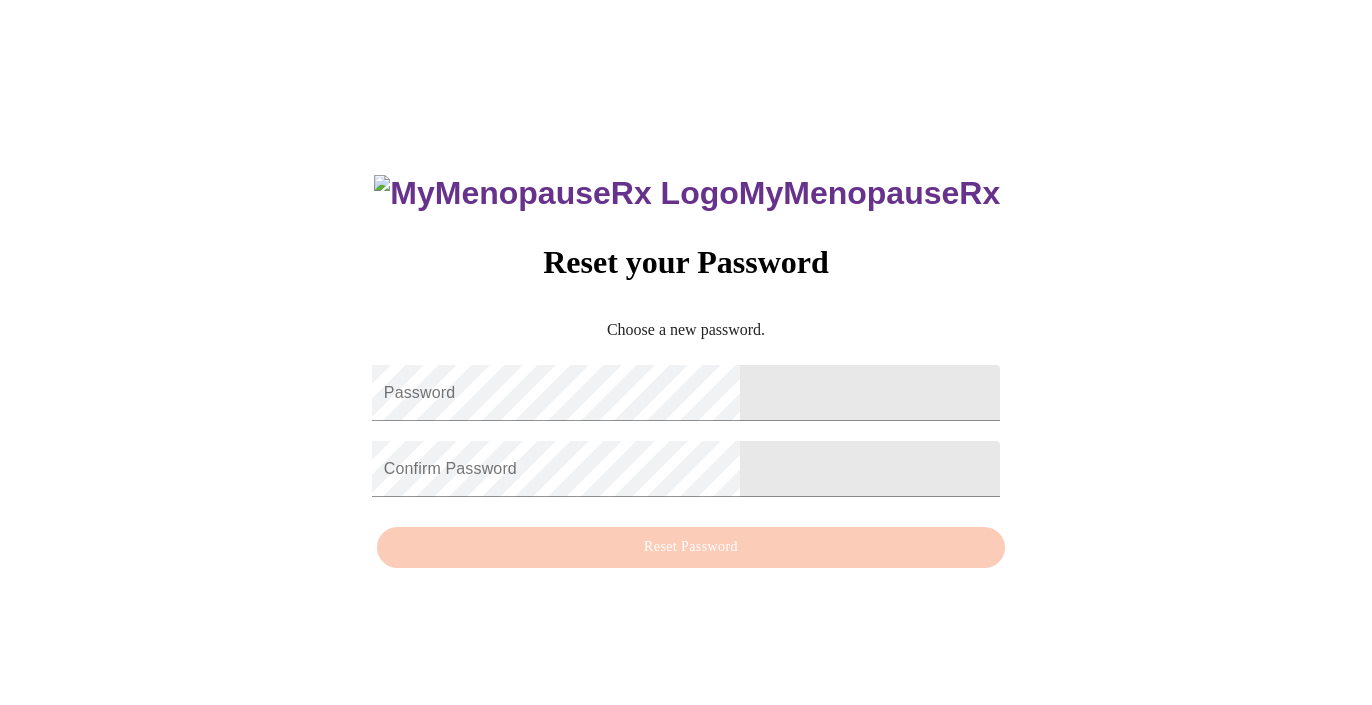 scroll, scrollTop: 0, scrollLeft: 0, axis: both 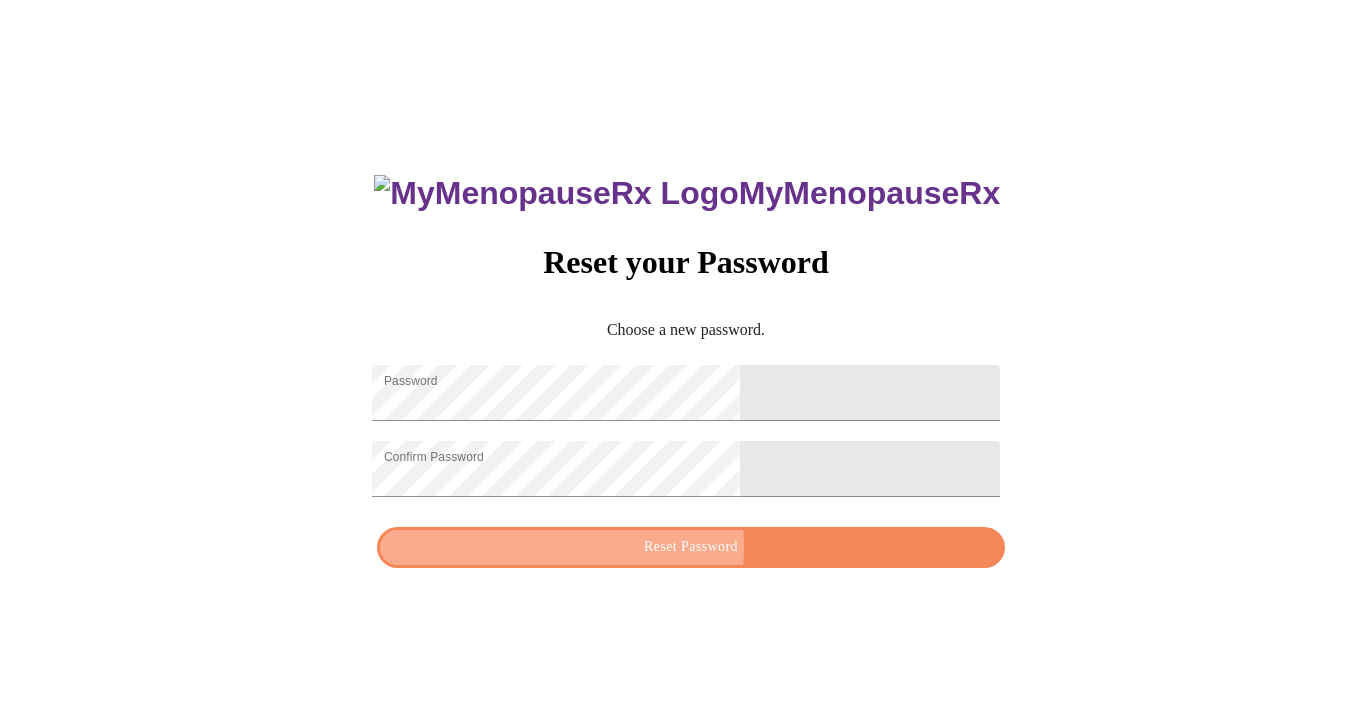 click on "Reset Password" at bounding box center (691, 547) 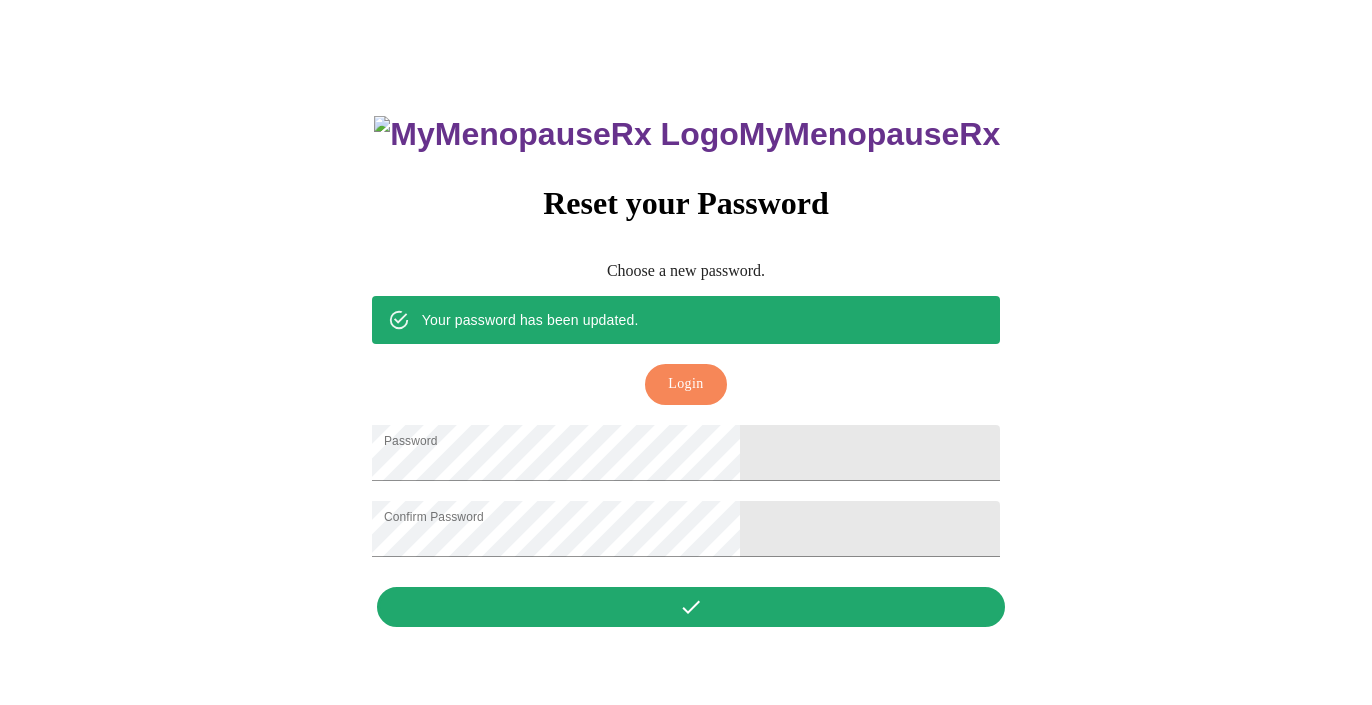 click on "Login" at bounding box center [685, 384] 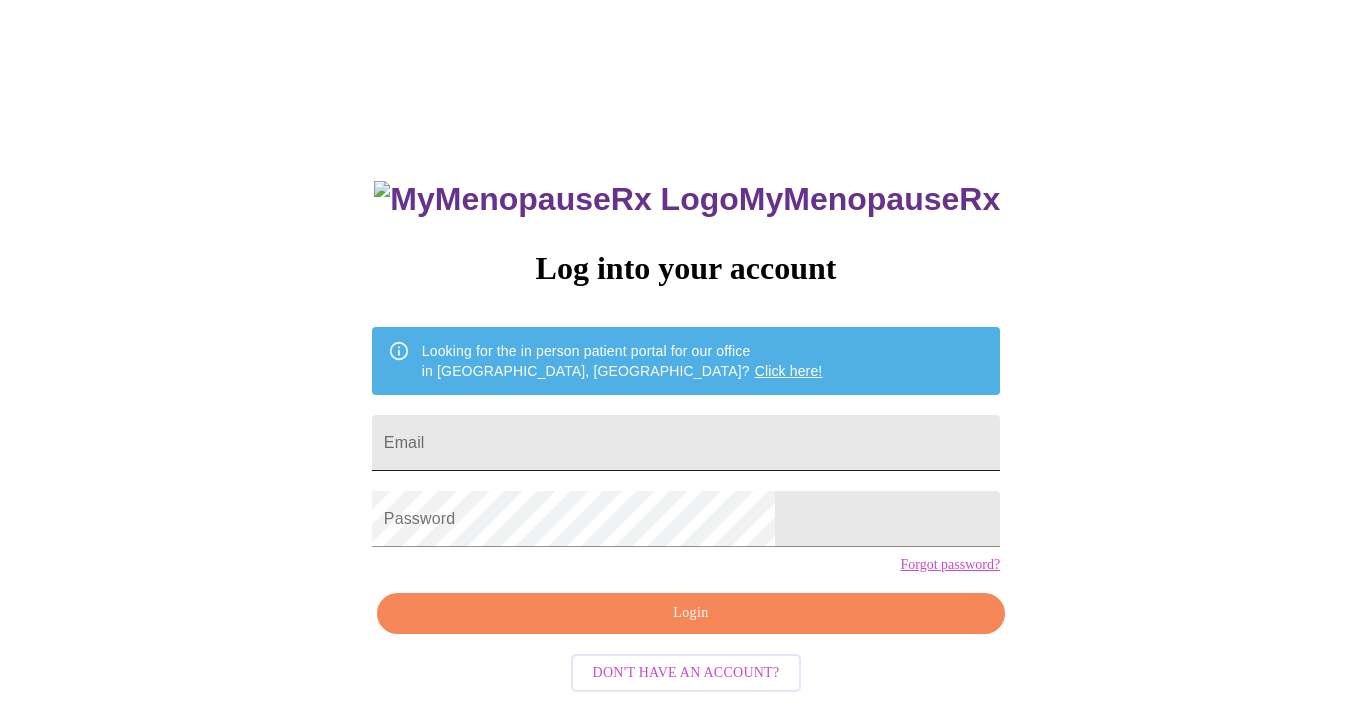 click on "Email" at bounding box center [686, 443] 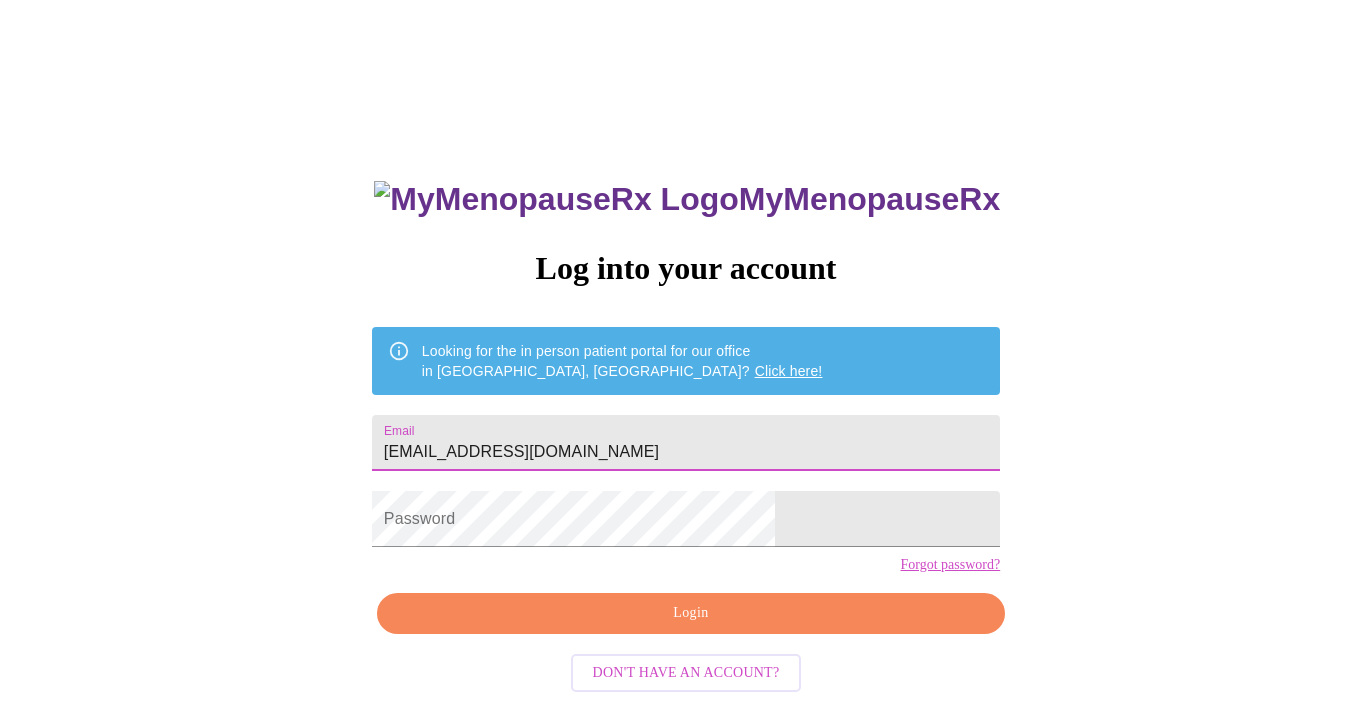 type on "[EMAIL_ADDRESS][DOMAIN_NAME]" 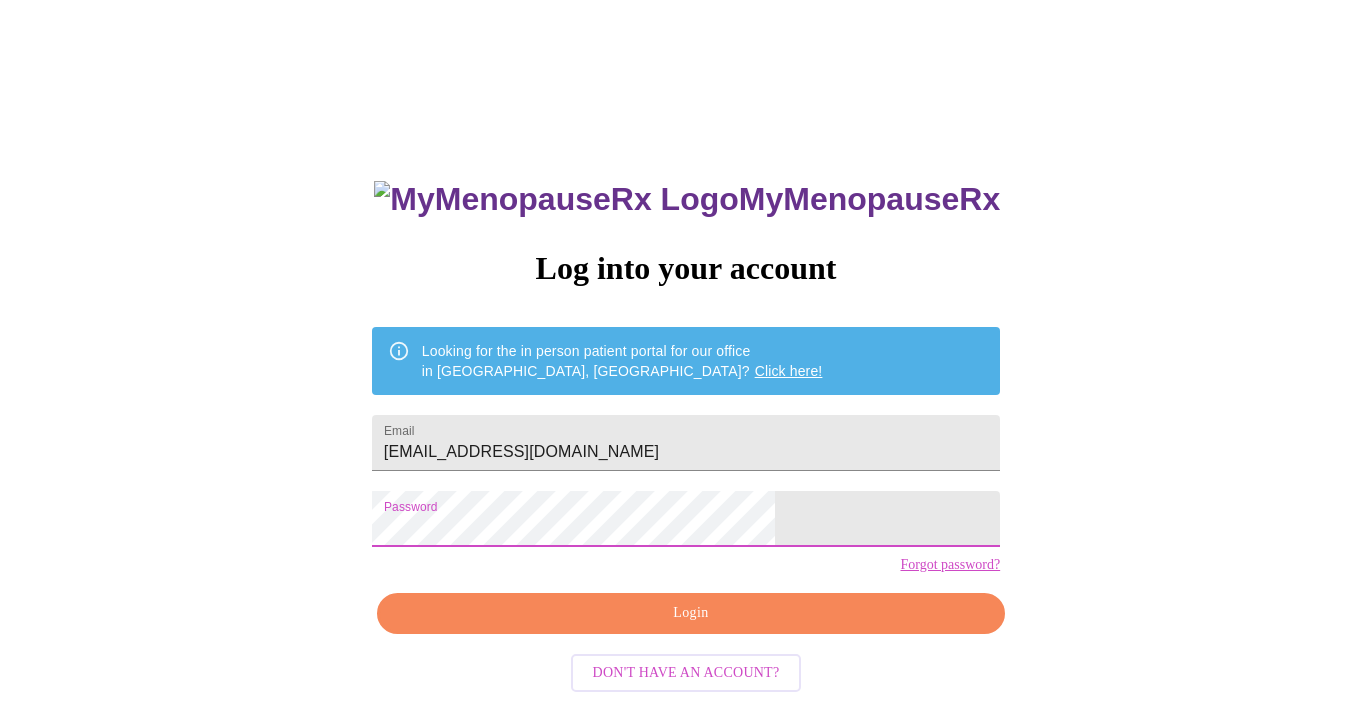click on "Login" at bounding box center [691, 613] 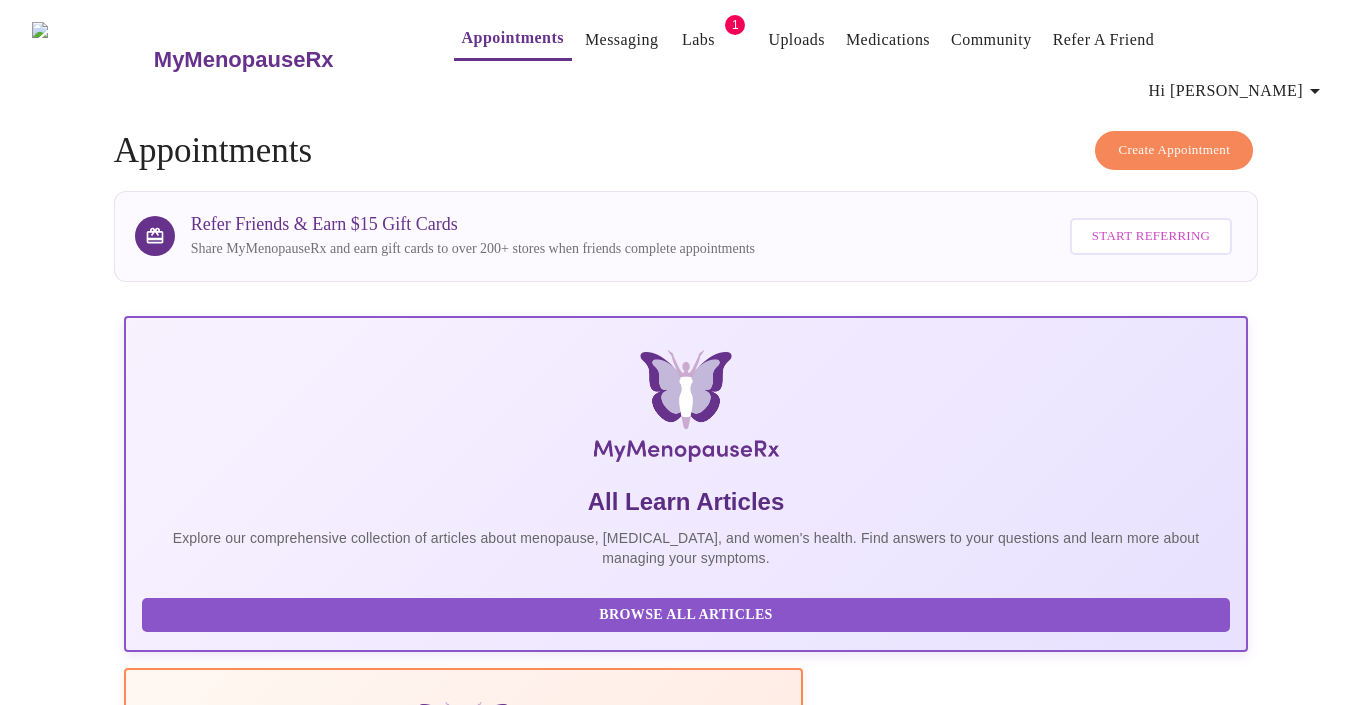 click on "Labs" at bounding box center [698, 40] 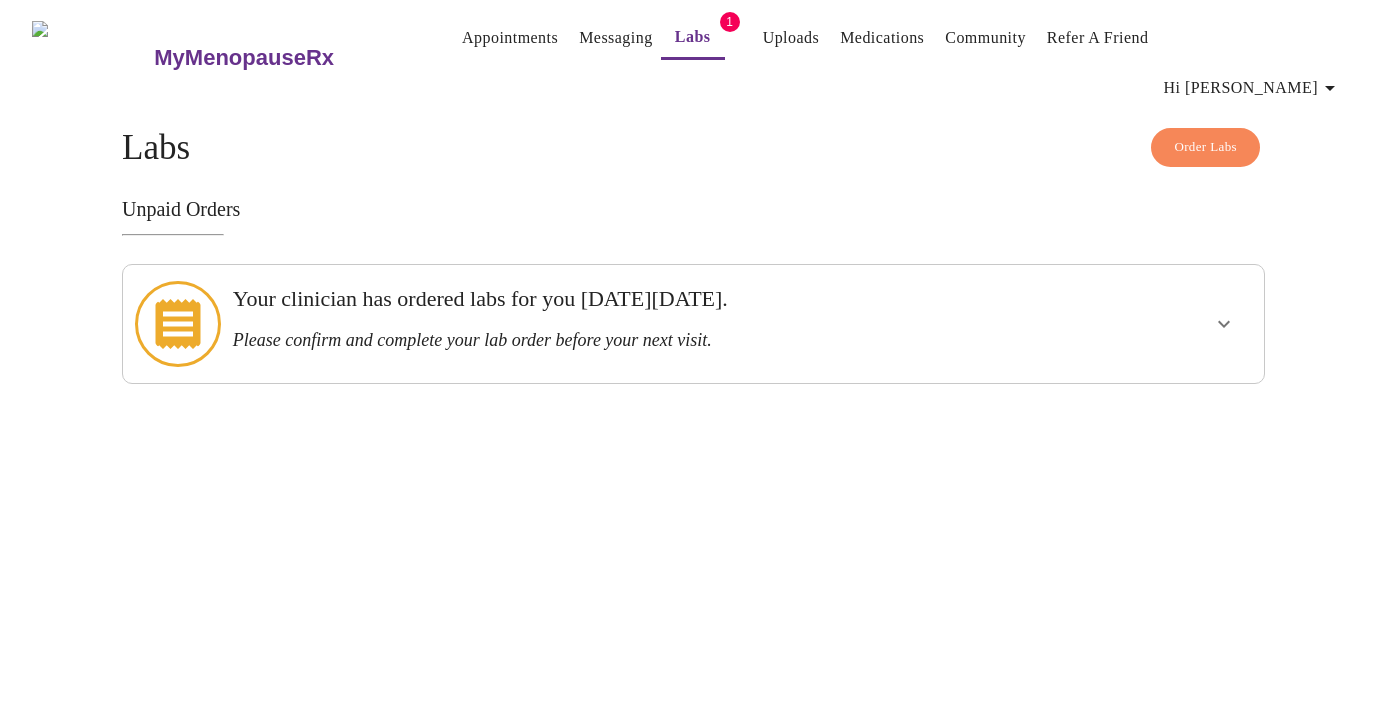click 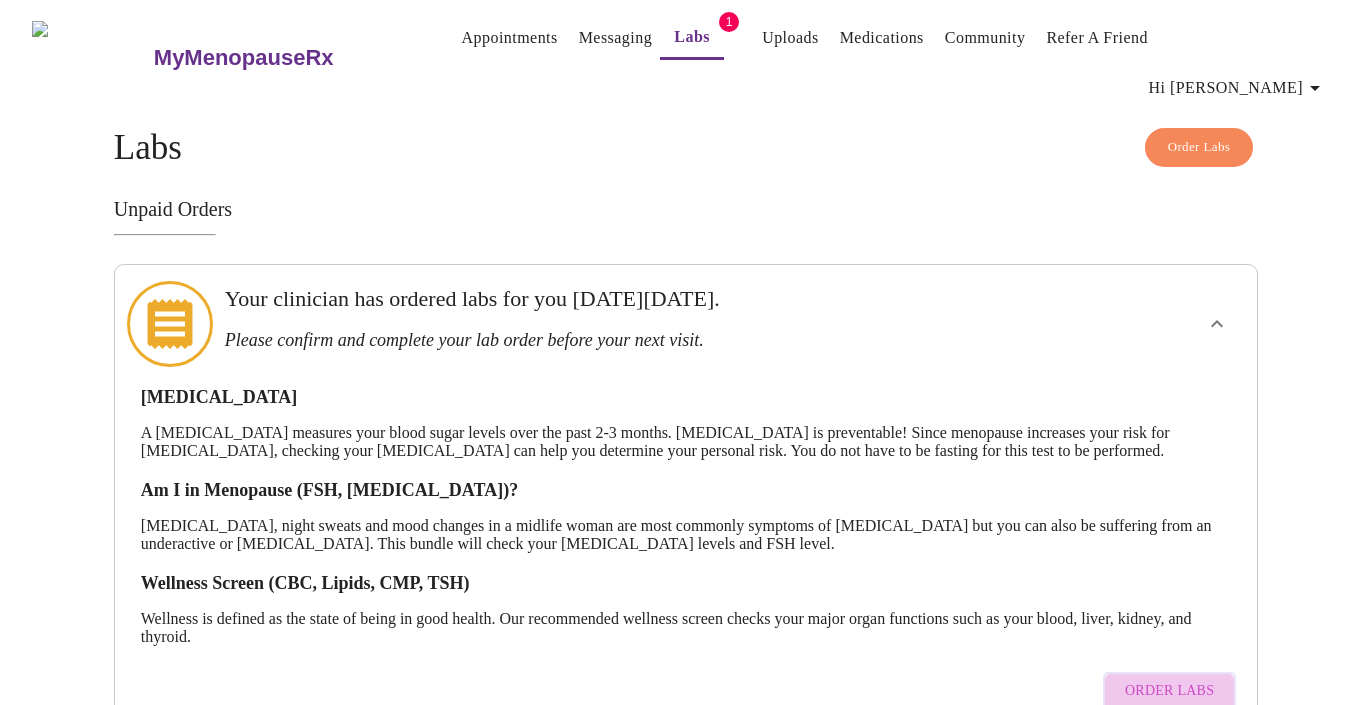 click on "Order Labs" at bounding box center (1169, 691) 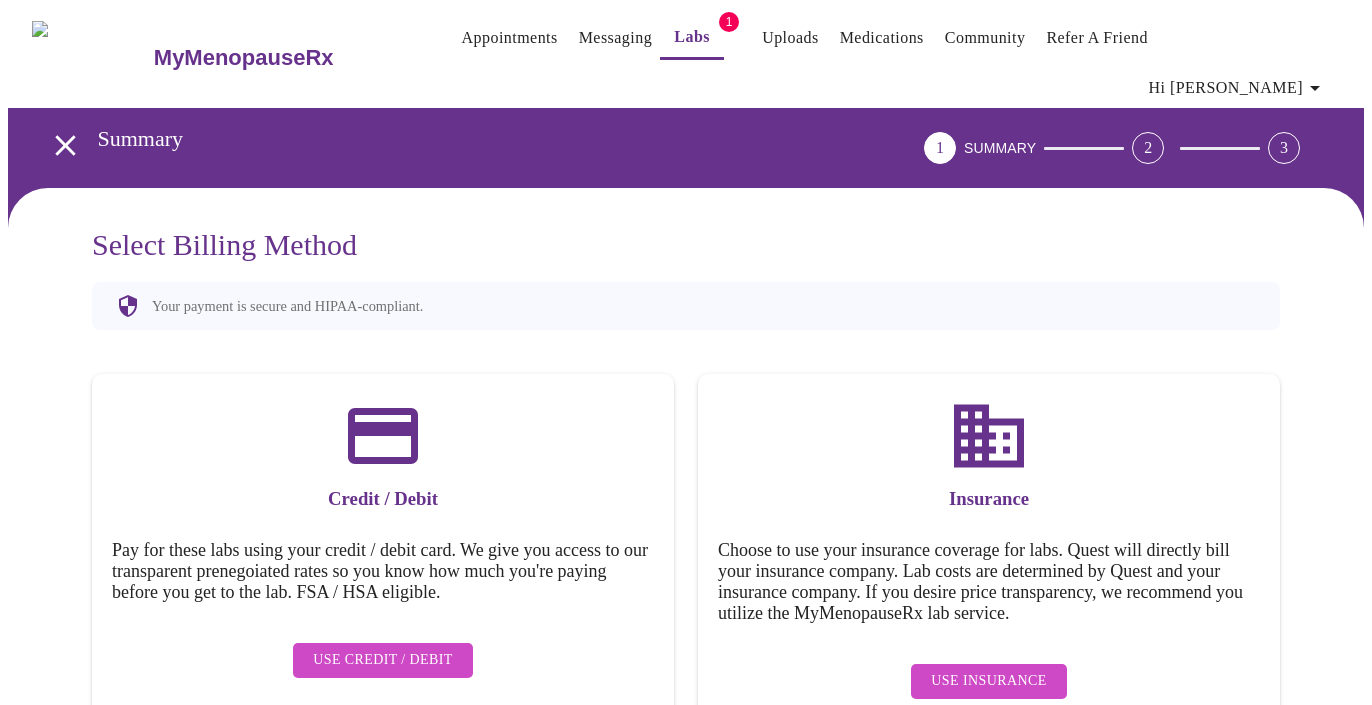 click on "Your payment is secure and HIPAA-compliant." at bounding box center (686, 306) 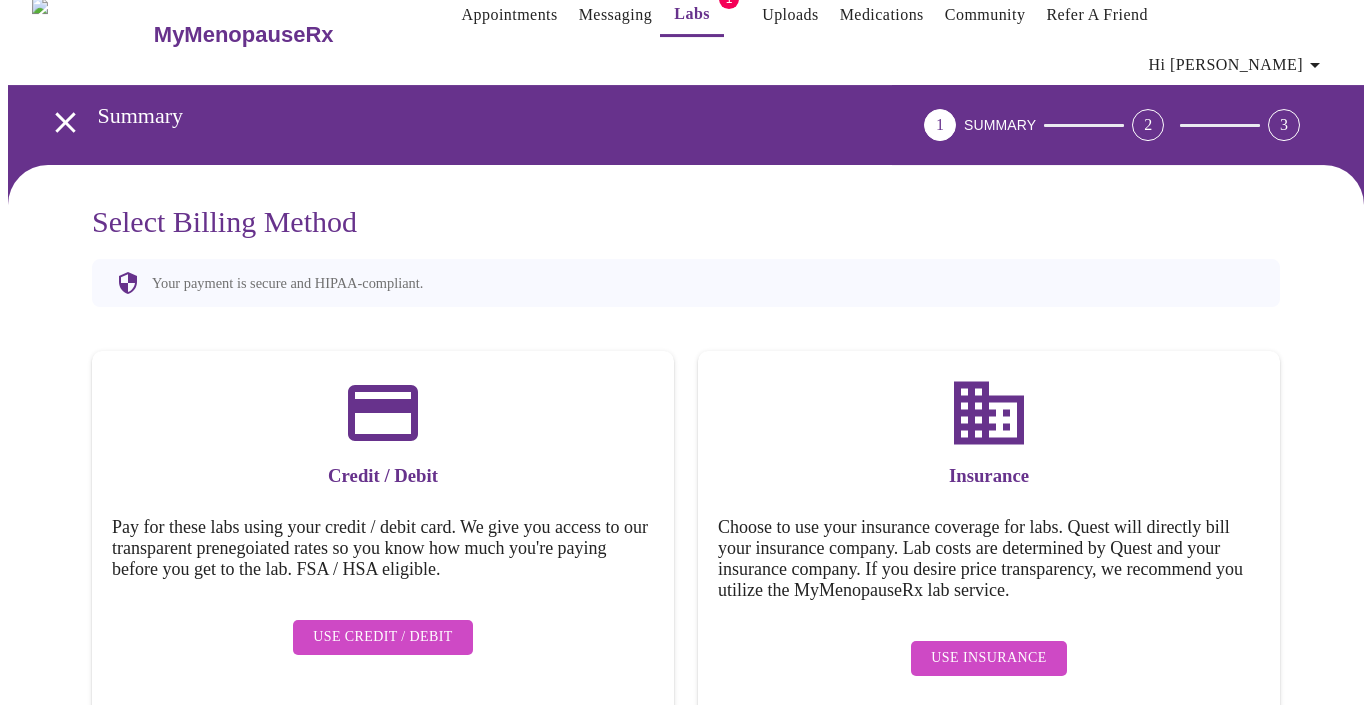 scroll, scrollTop: 26, scrollLeft: 0, axis: vertical 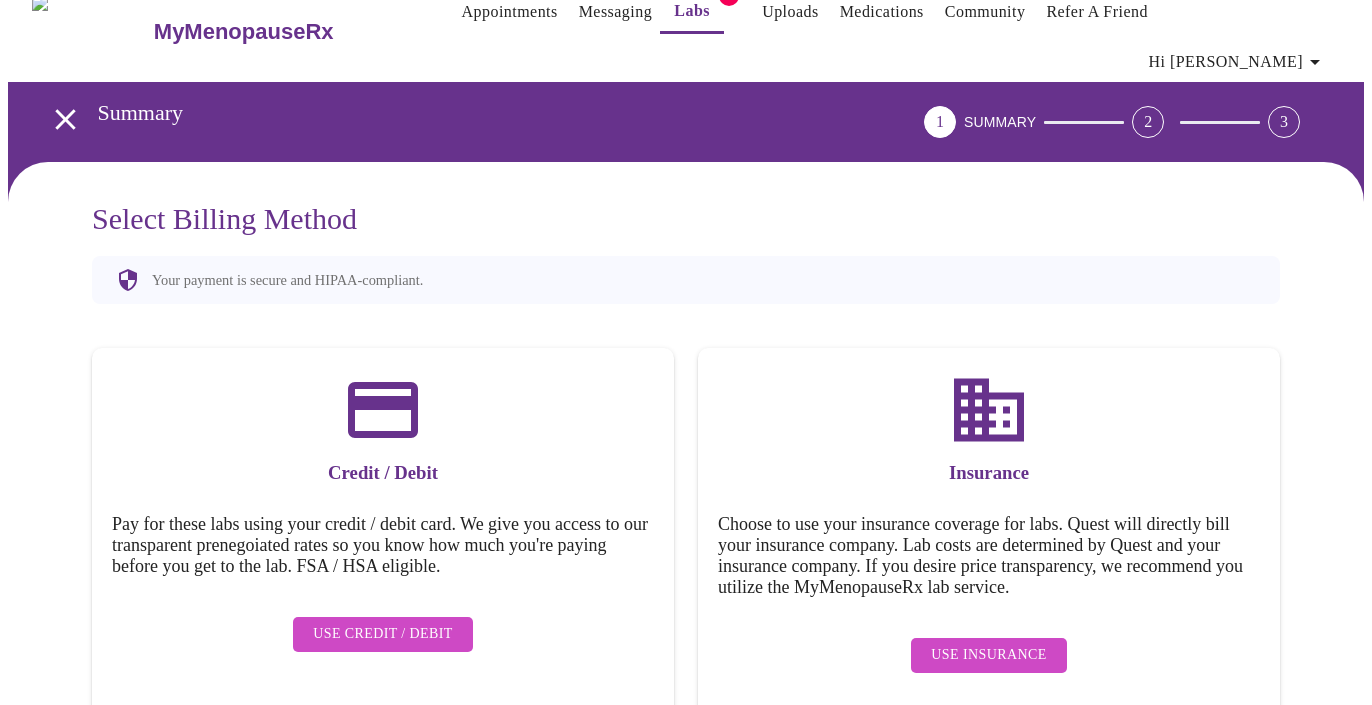 click on "Use Credit / Debit" at bounding box center (383, 634) 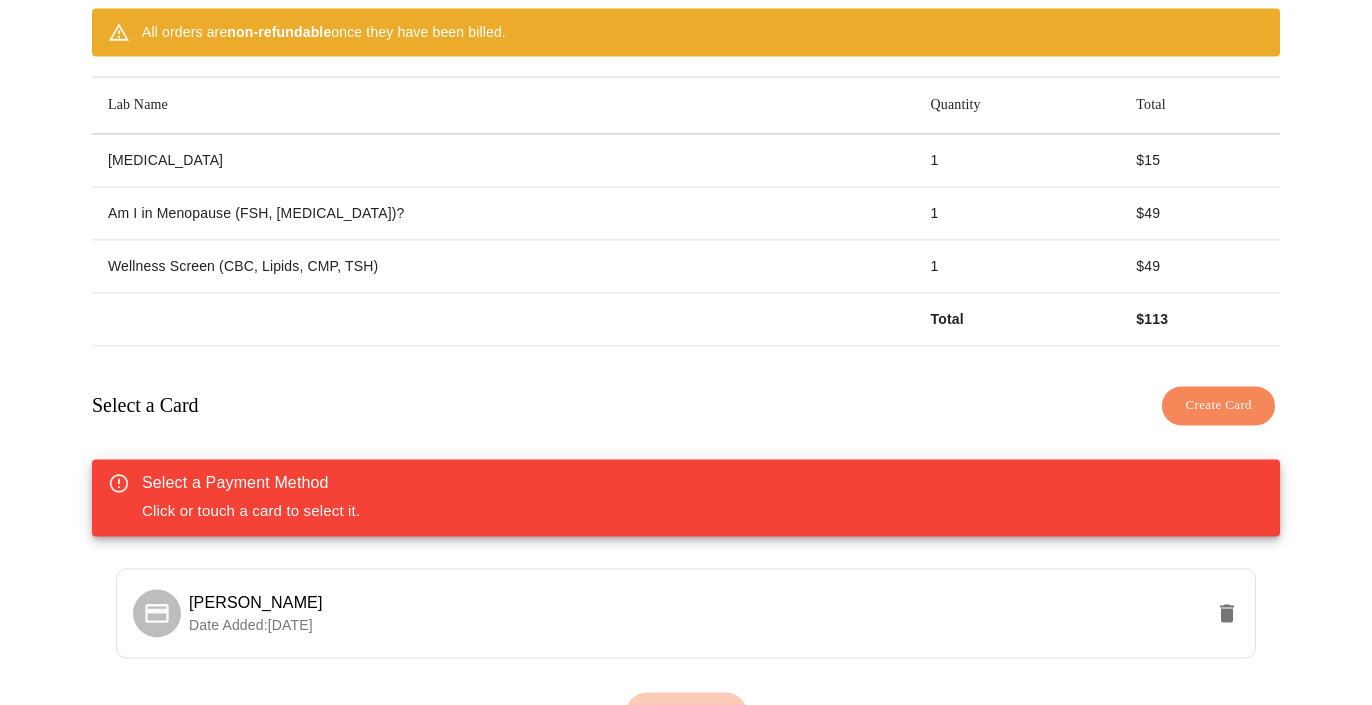 scroll, scrollTop: 277, scrollLeft: 0, axis: vertical 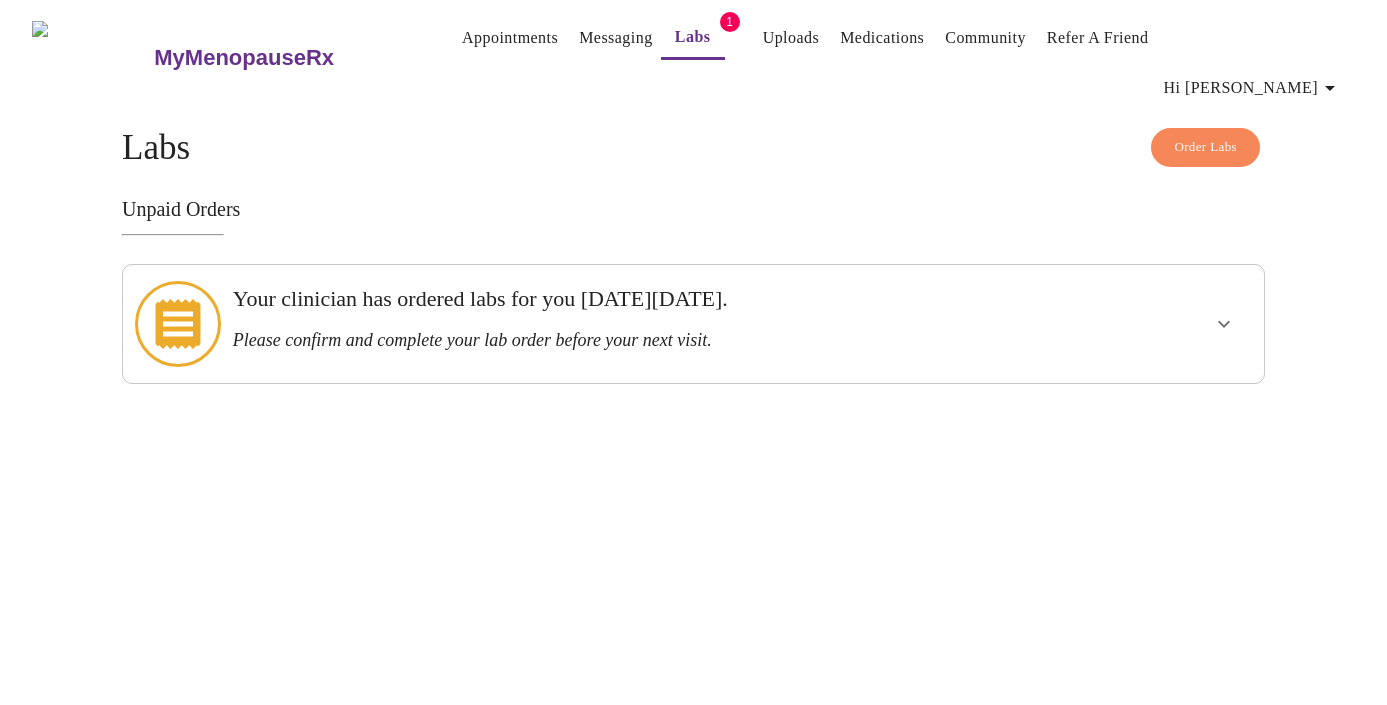 click 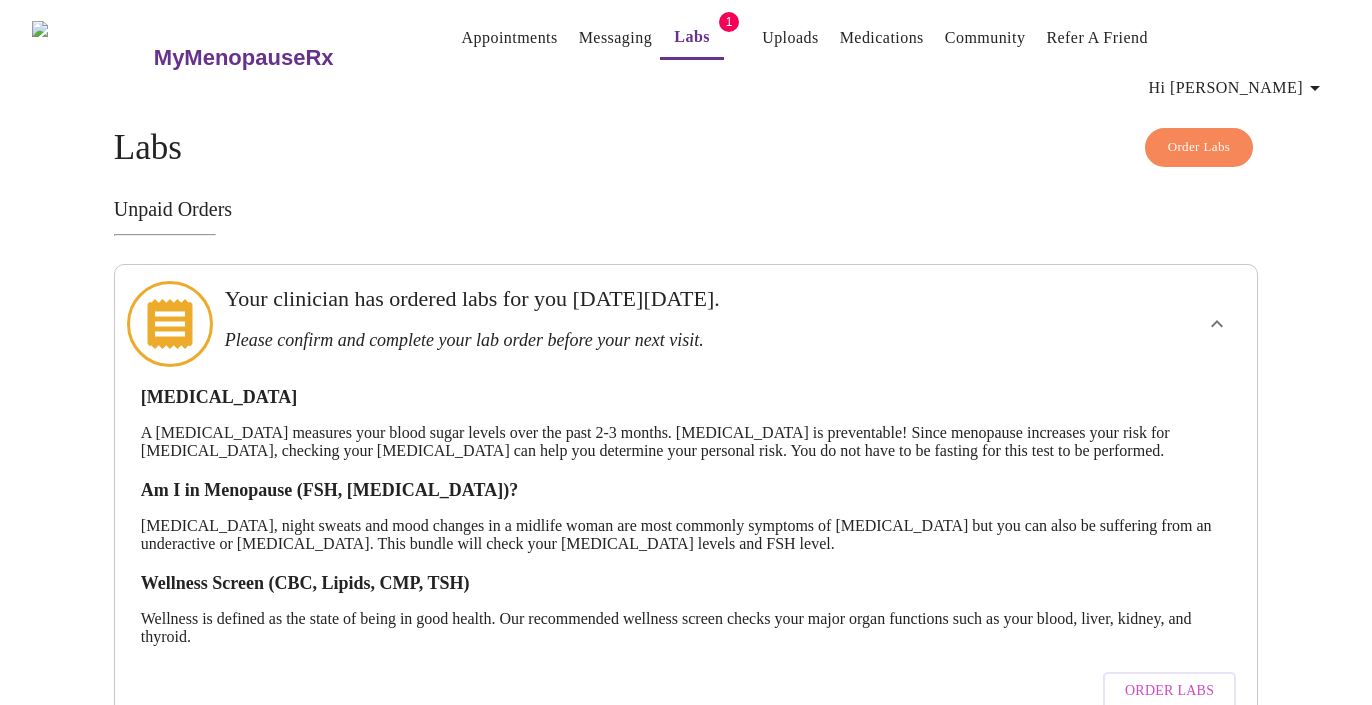 click on "Order Labs" at bounding box center (1199, 147) 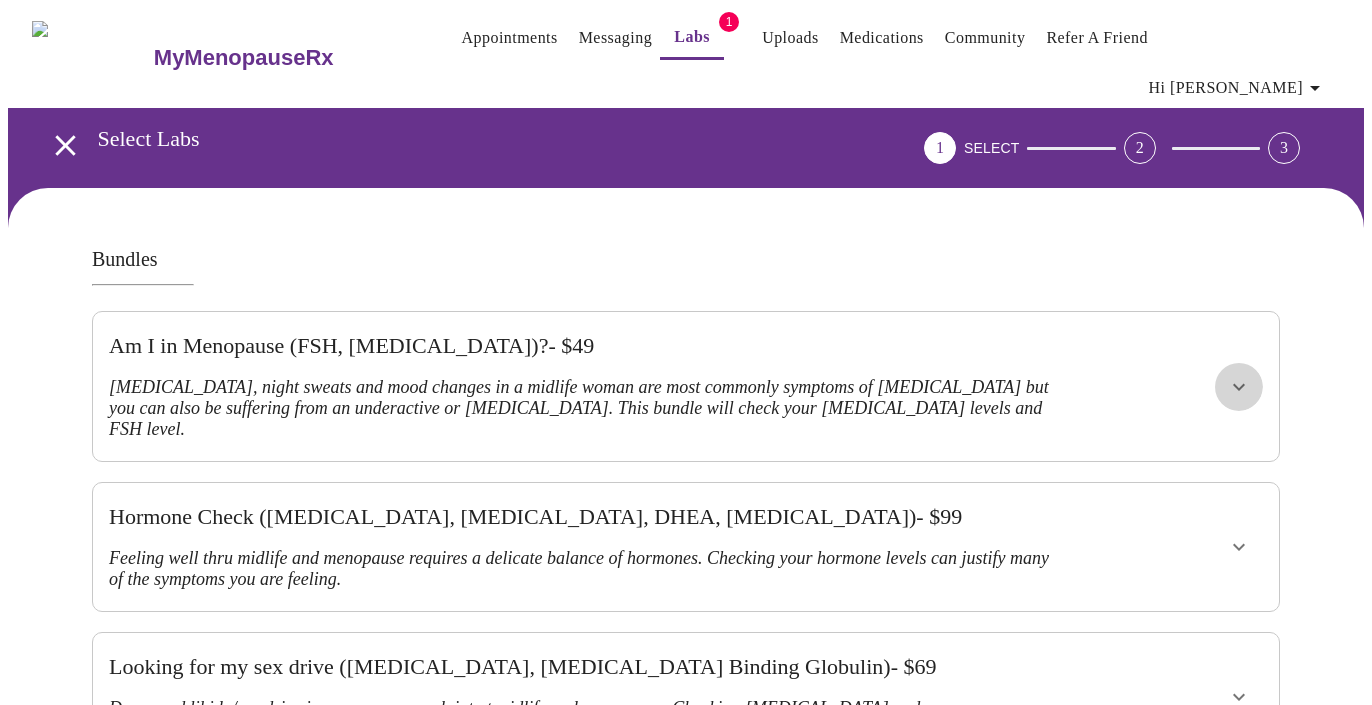 click 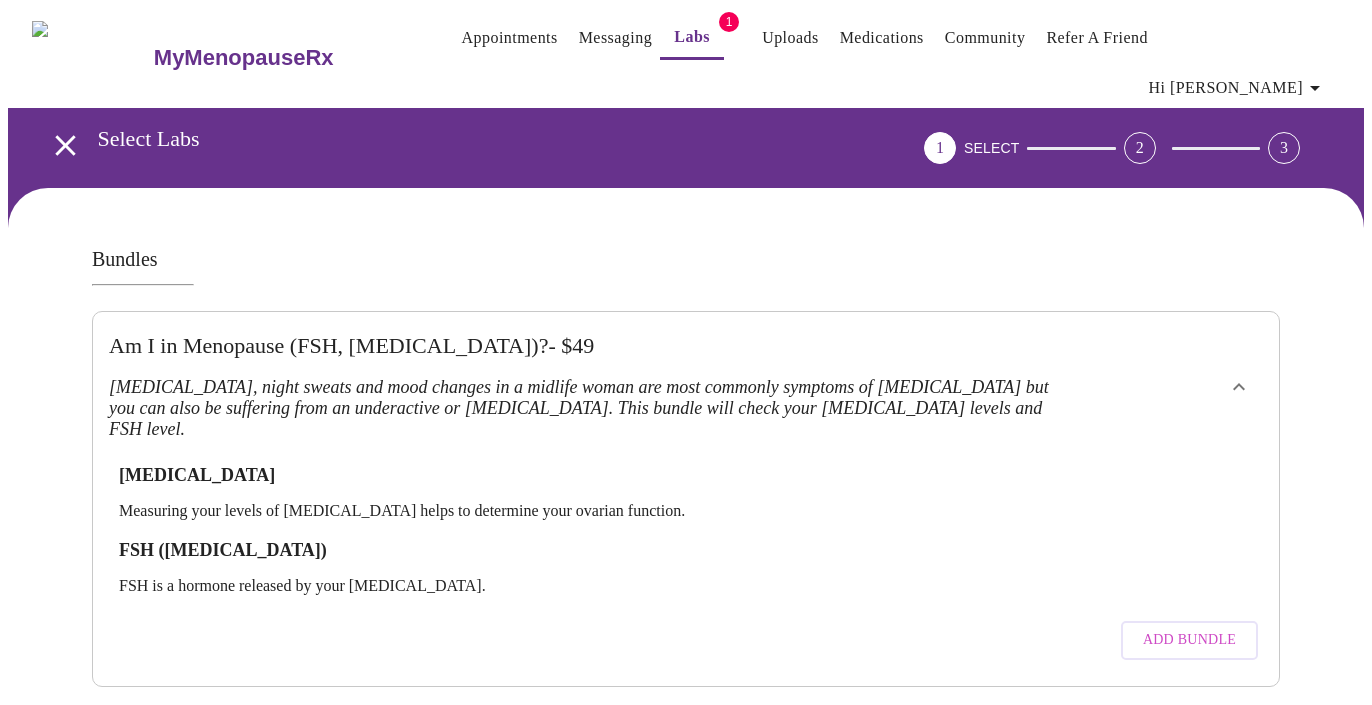 click on "Bundles Am I in Menopause (FSH, [MEDICAL_DATA])?   - $ 49 [MEDICAL_DATA], night sweats and mood changes in a midlife woman are most commonly symptoms of [MEDICAL_DATA] but you can also be suffering from an underactive or [MEDICAL_DATA]. This bundle will check your [MEDICAL_DATA] levels and FSH level.  [MEDICAL_DATA]  Measuring your levels of [MEDICAL_DATA] helps to determine your ovarian function.  FSH ([MEDICAL_DATA]) FSH is a hormone released by your [MEDICAL_DATA].  Add Bundle Hormone Check ([MEDICAL_DATA], [MEDICAL_DATA], DHEA, [MEDICAL_DATA])  - $ 99 Feeling well thru midlife and menopause requires a delicate balance of hormones. Checking your hormone levels can justify many of the symptoms you are feeling. Looking for my sex drive ([MEDICAL_DATA], [MEDICAL_DATA] Binding Globulin)  - $ 69 Decreased libido/sex drive is a common complaint at midlife and menopause. Checking [MEDICAL_DATA] and [MEDICAL_DATA] binding globulin can help shed light on treatment options. STD check ([MEDICAL_DATA], [MEDICAL_DATA], [MEDICAL_DATA] IgG 1/2)  - $ 69  - $ 29" at bounding box center [686, 2506] 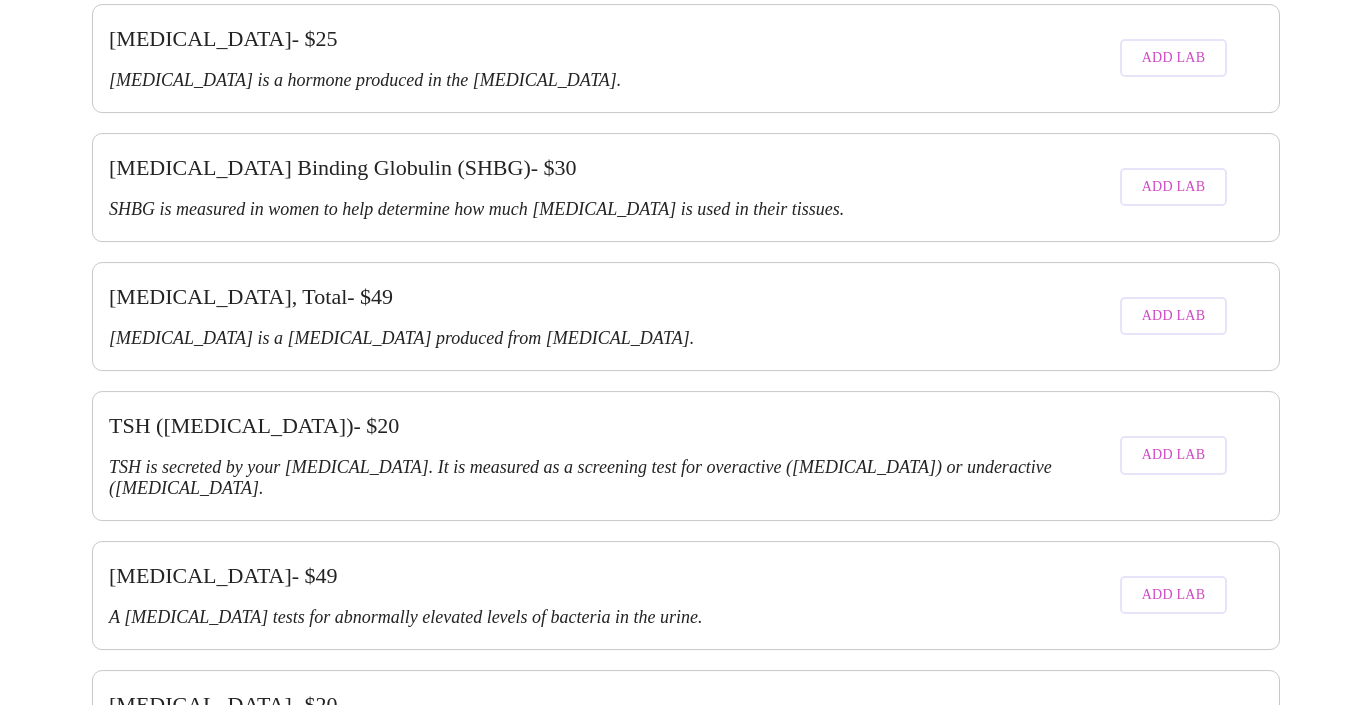 scroll, scrollTop: 3721, scrollLeft: 0, axis: vertical 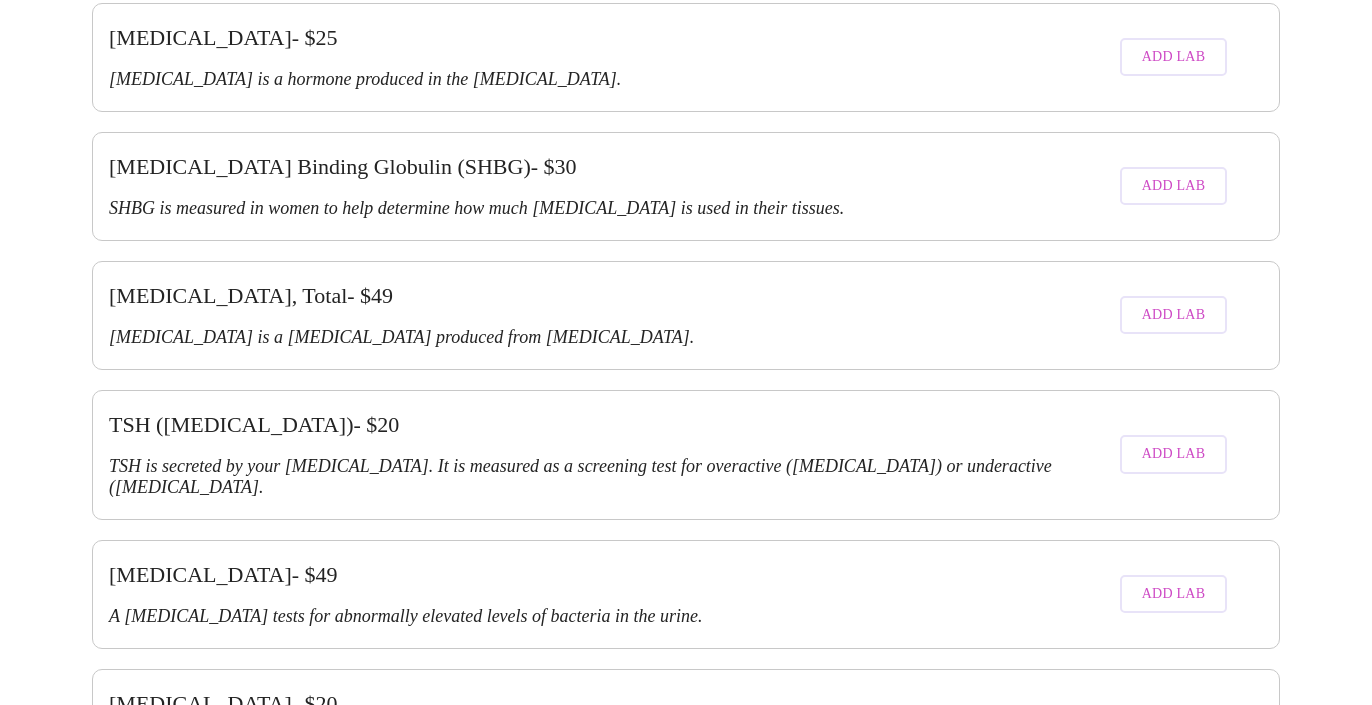 click on "Purchase Labs" at bounding box center (686, 1017) 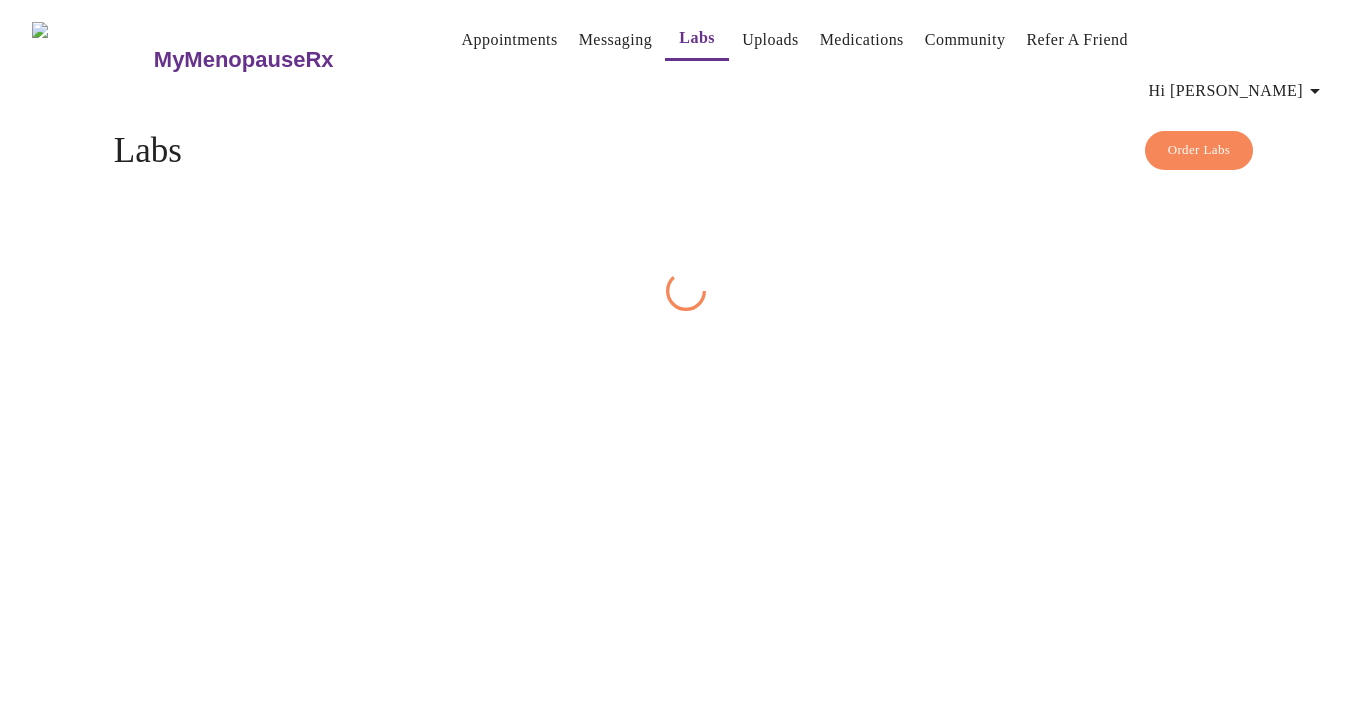 scroll, scrollTop: 0, scrollLeft: 0, axis: both 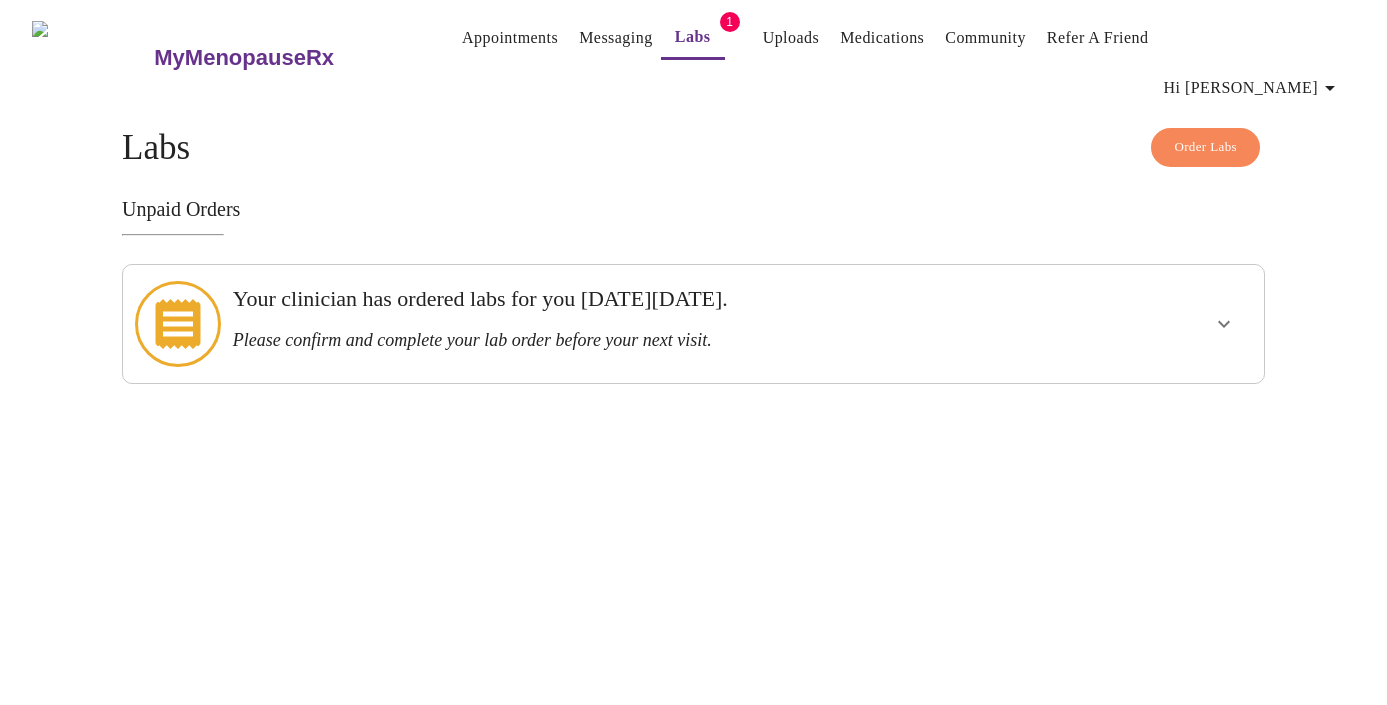 click 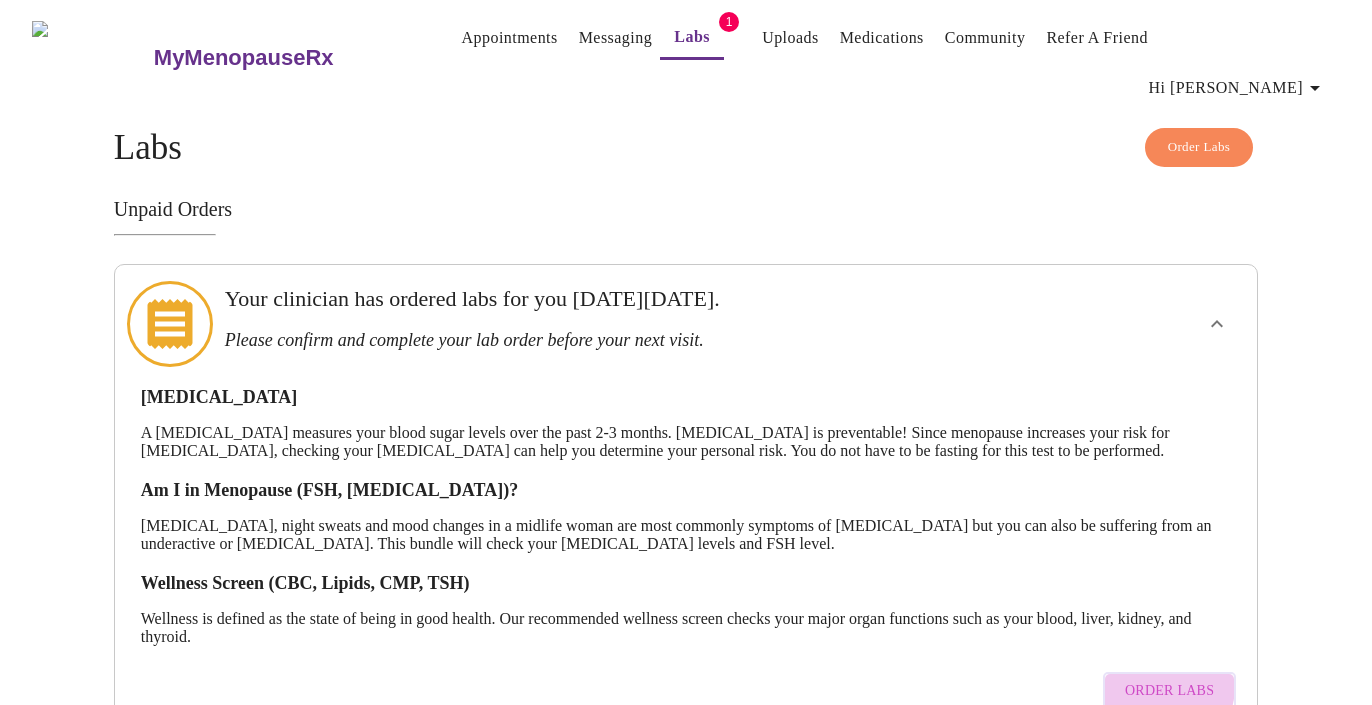 click on "Order Labs" at bounding box center [1169, 691] 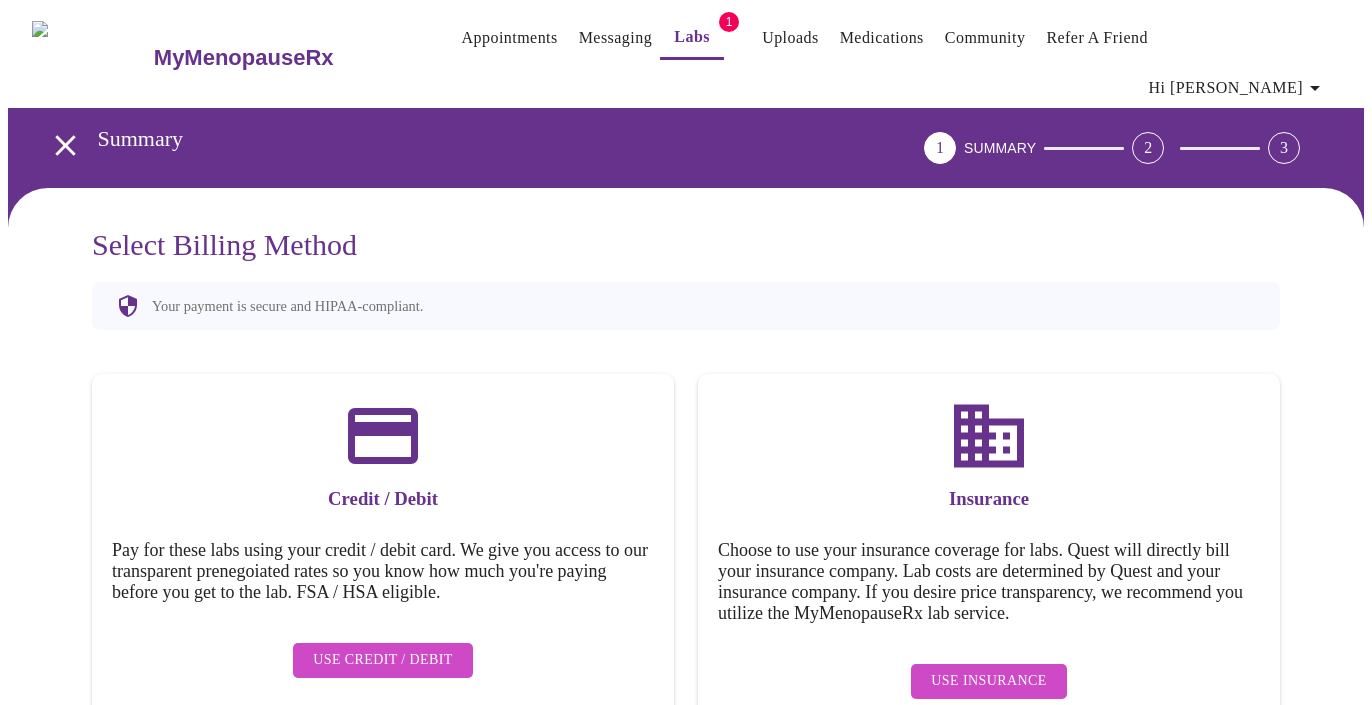 click on "Use Credit / Debit" at bounding box center (383, 660) 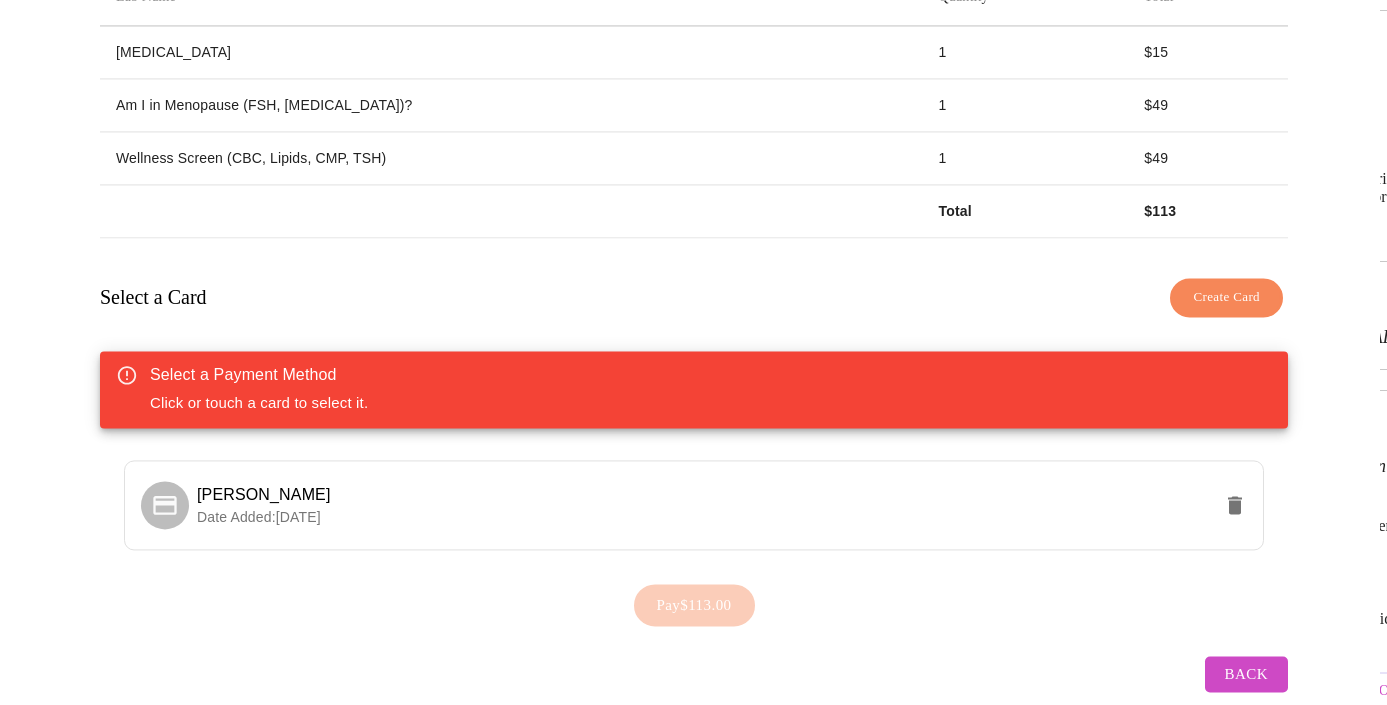 scroll, scrollTop: 386, scrollLeft: 0, axis: vertical 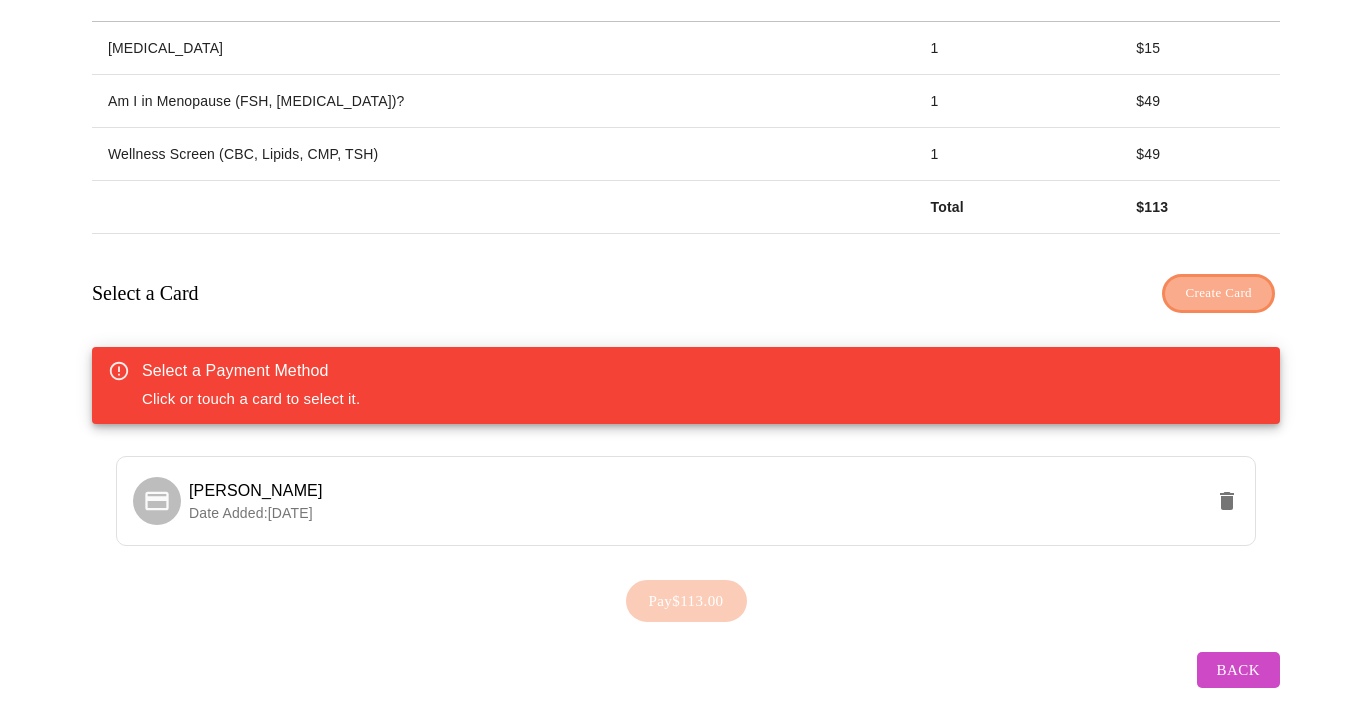 click on "Create Card" at bounding box center (1218, 293) 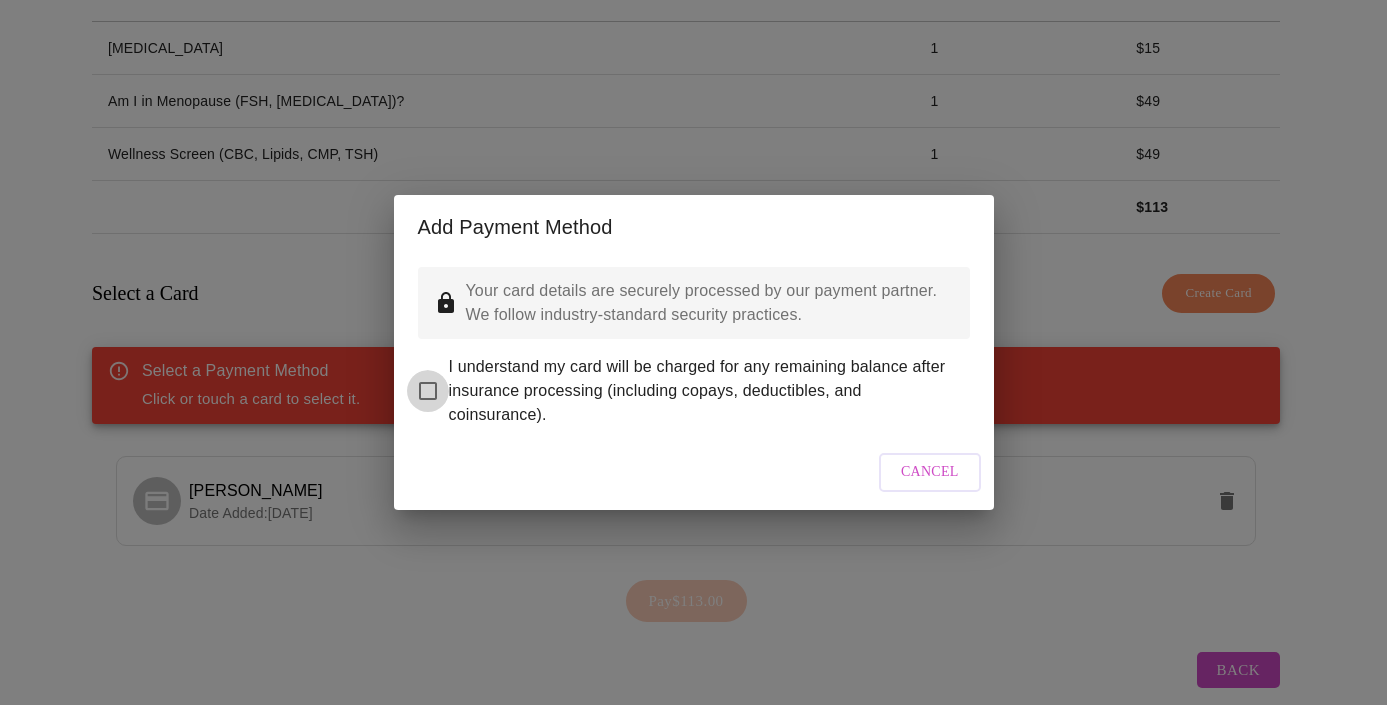 click on "I understand my card will be charged for any remaining balance after insurance processing (including copays, deductibles, and coinsurance)." at bounding box center (428, 391) 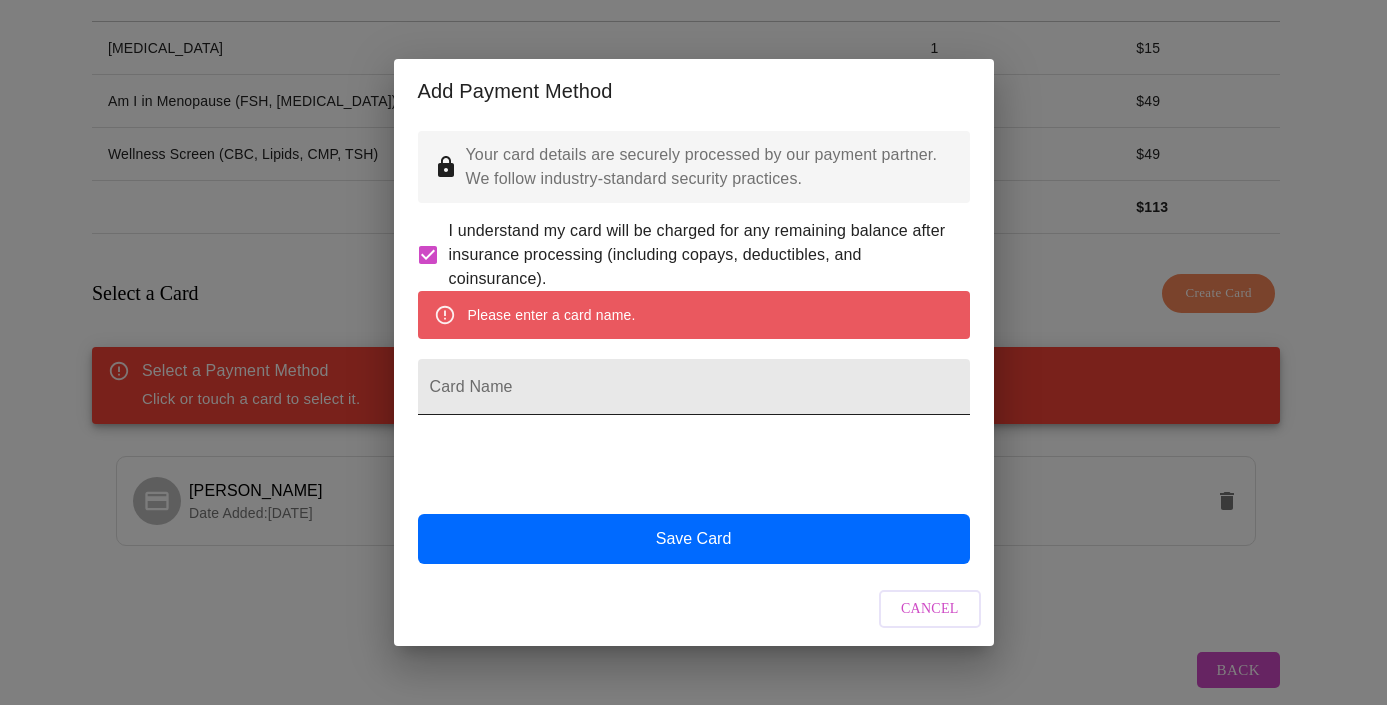 click on "Card Name" at bounding box center (694, 387) 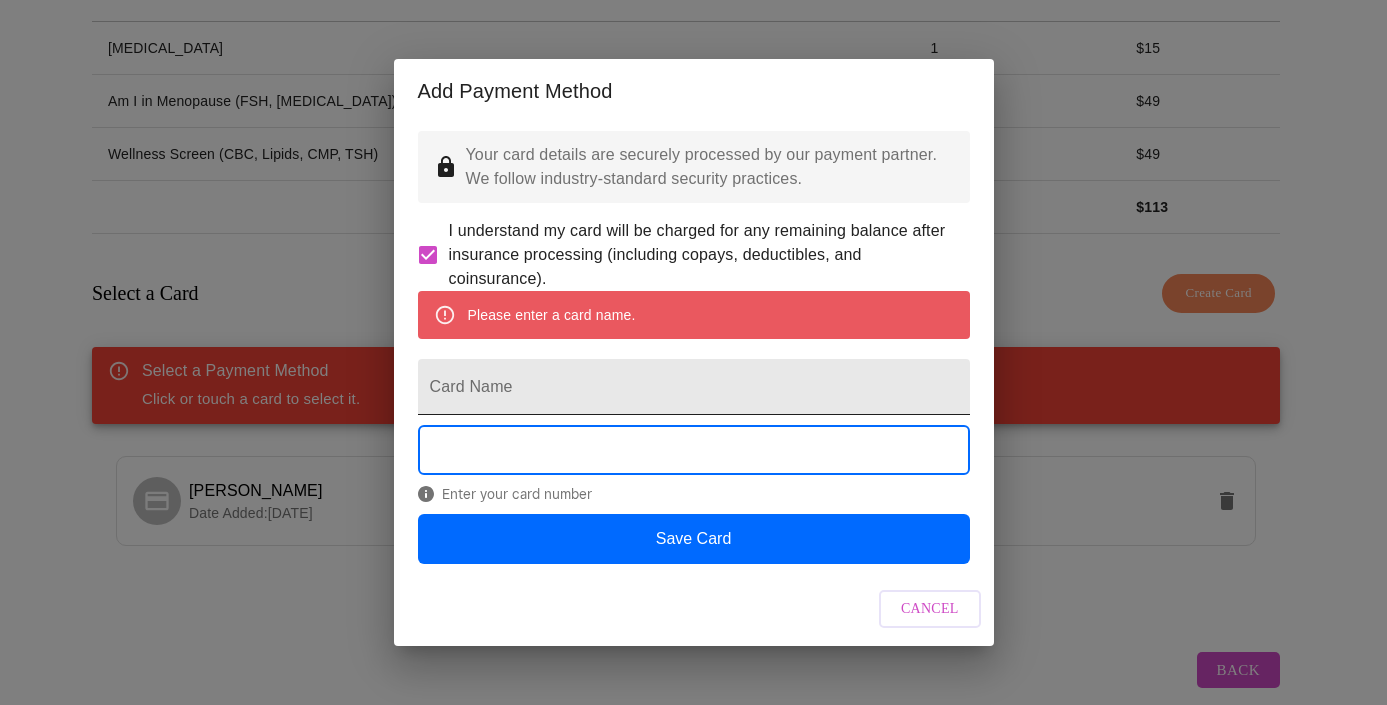 click on "Card Name" at bounding box center [694, 387] 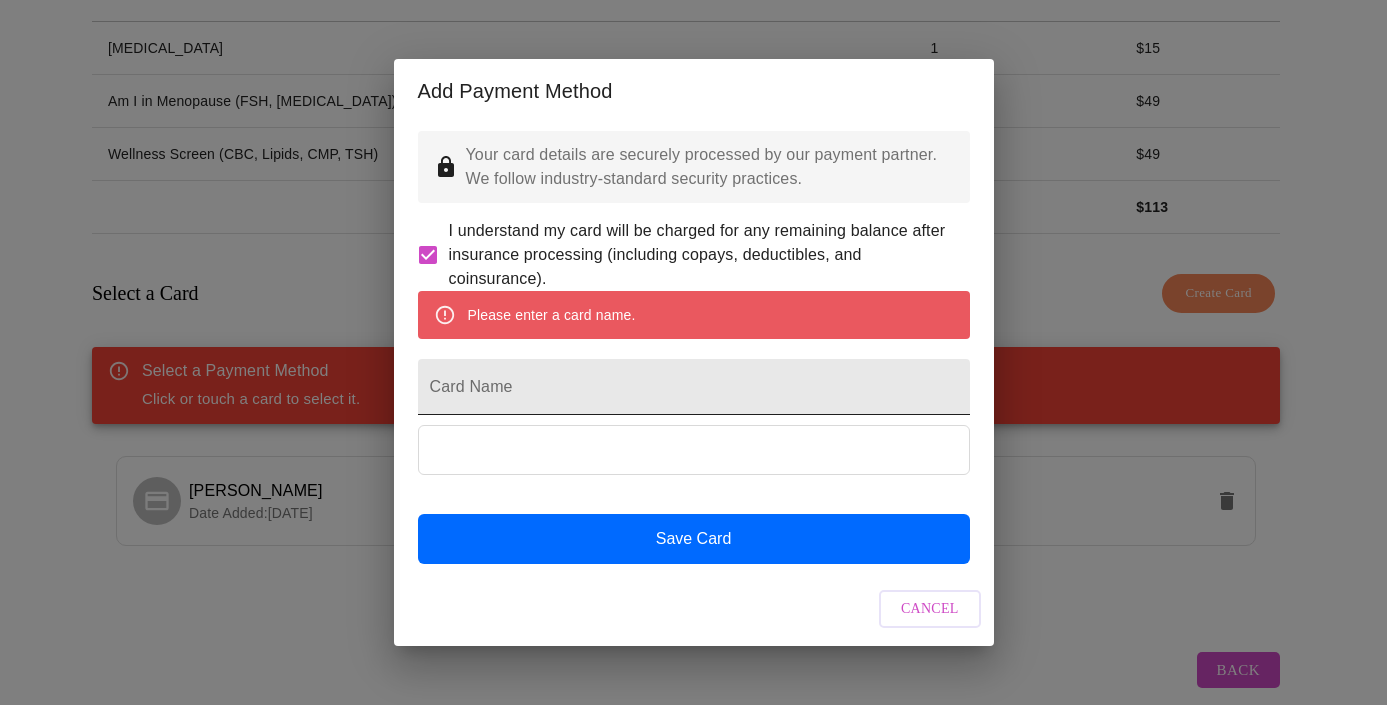 click on "Card Name" at bounding box center [694, 387] 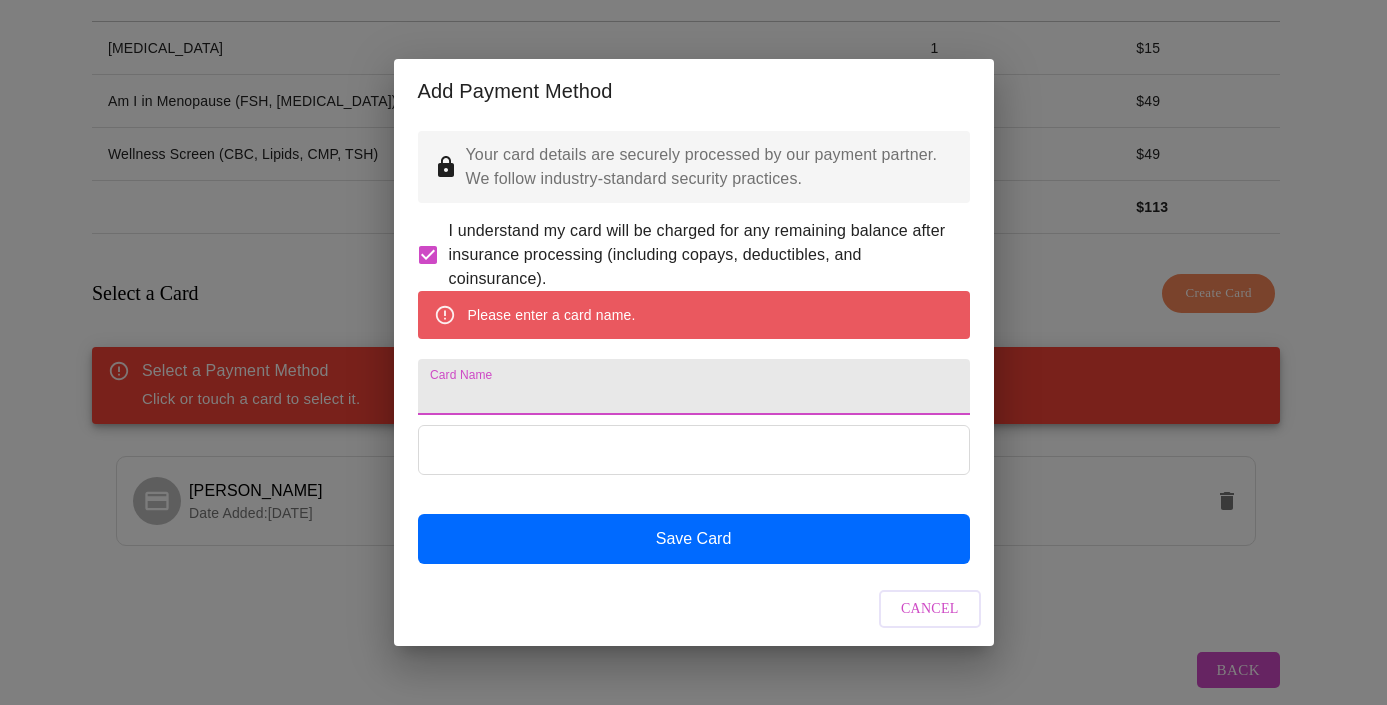 click on "Card Name" at bounding box center (694, 387) 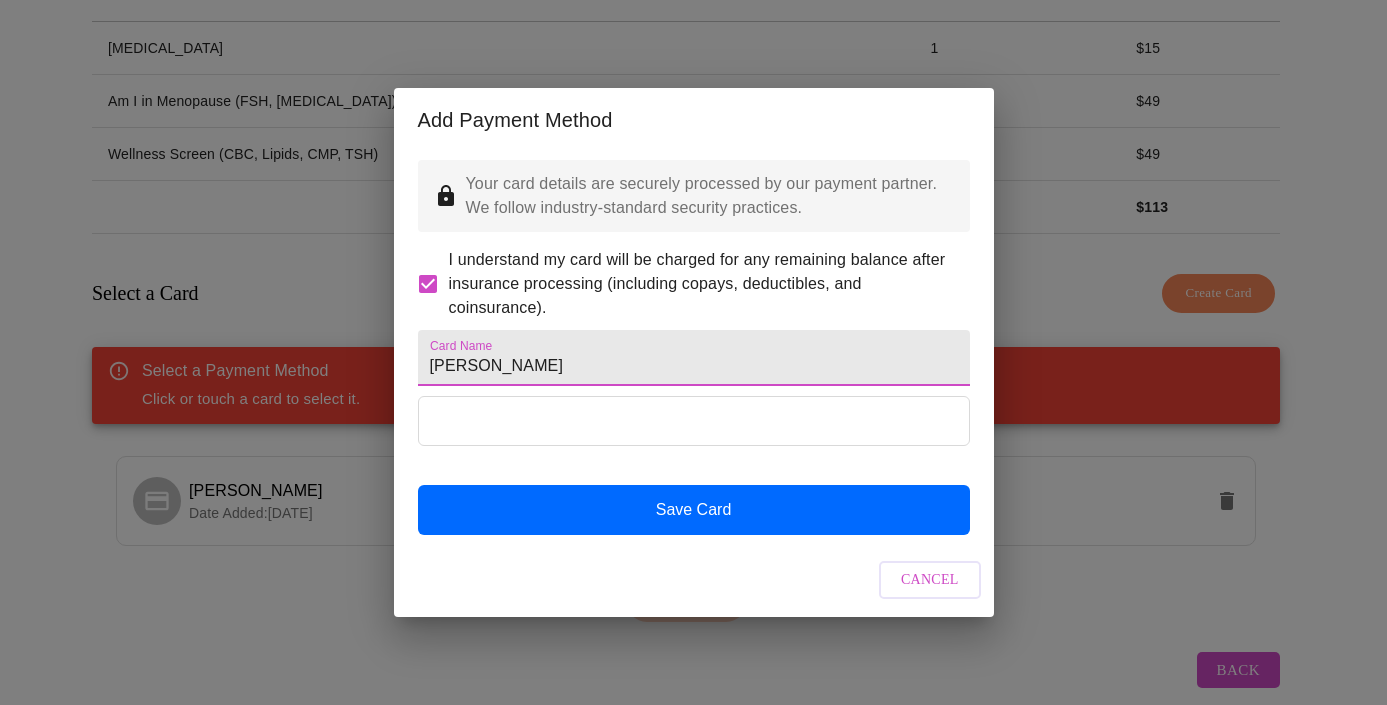 type on "[PERSON_NAME]" 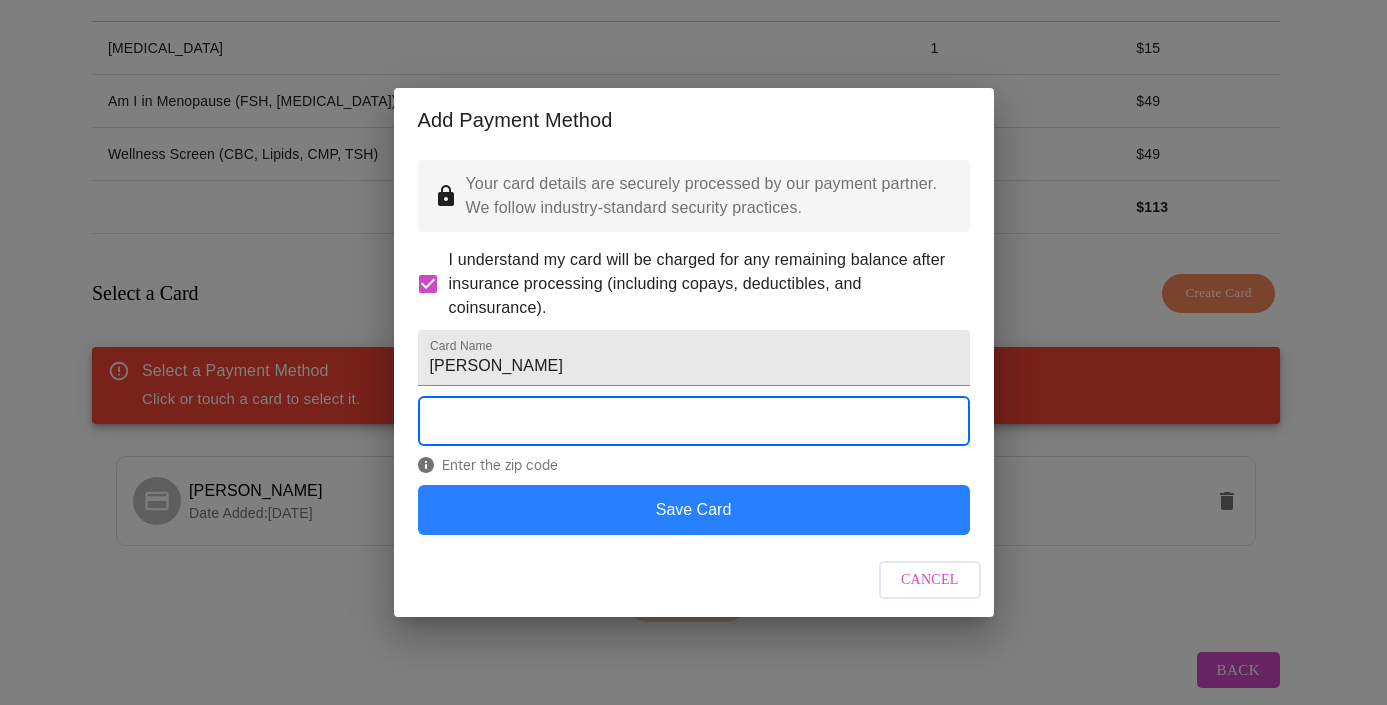 click on "Save Card" at bounding box center [694, 510] 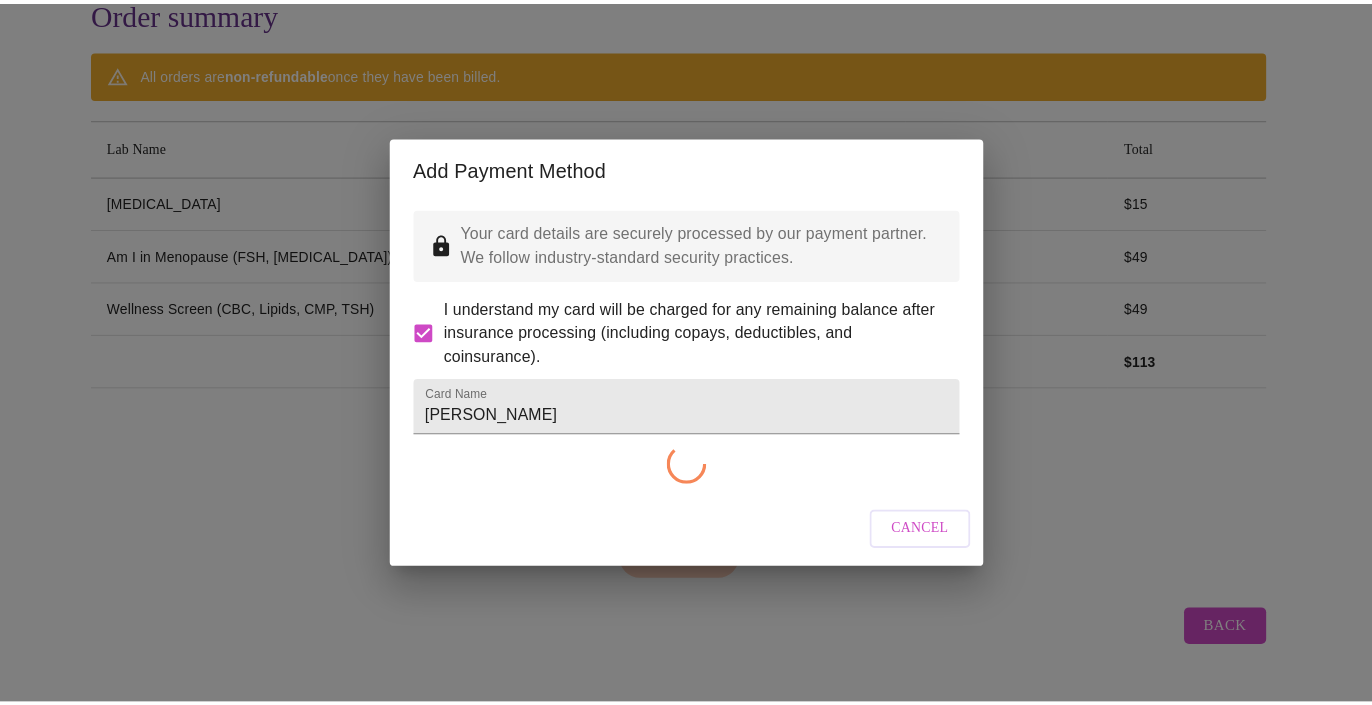 scroll, scrollTop: 191, scrollLeft: 0, axis: vertical 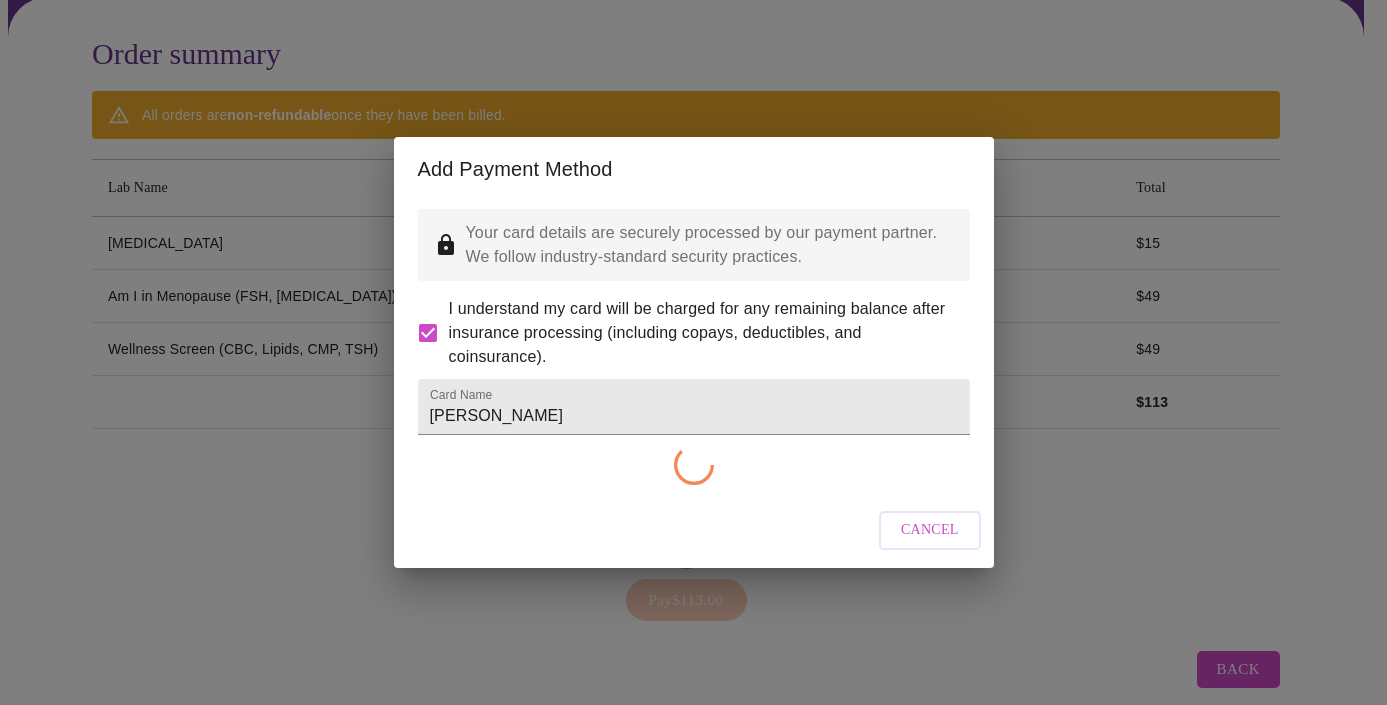 checkbox on "false" 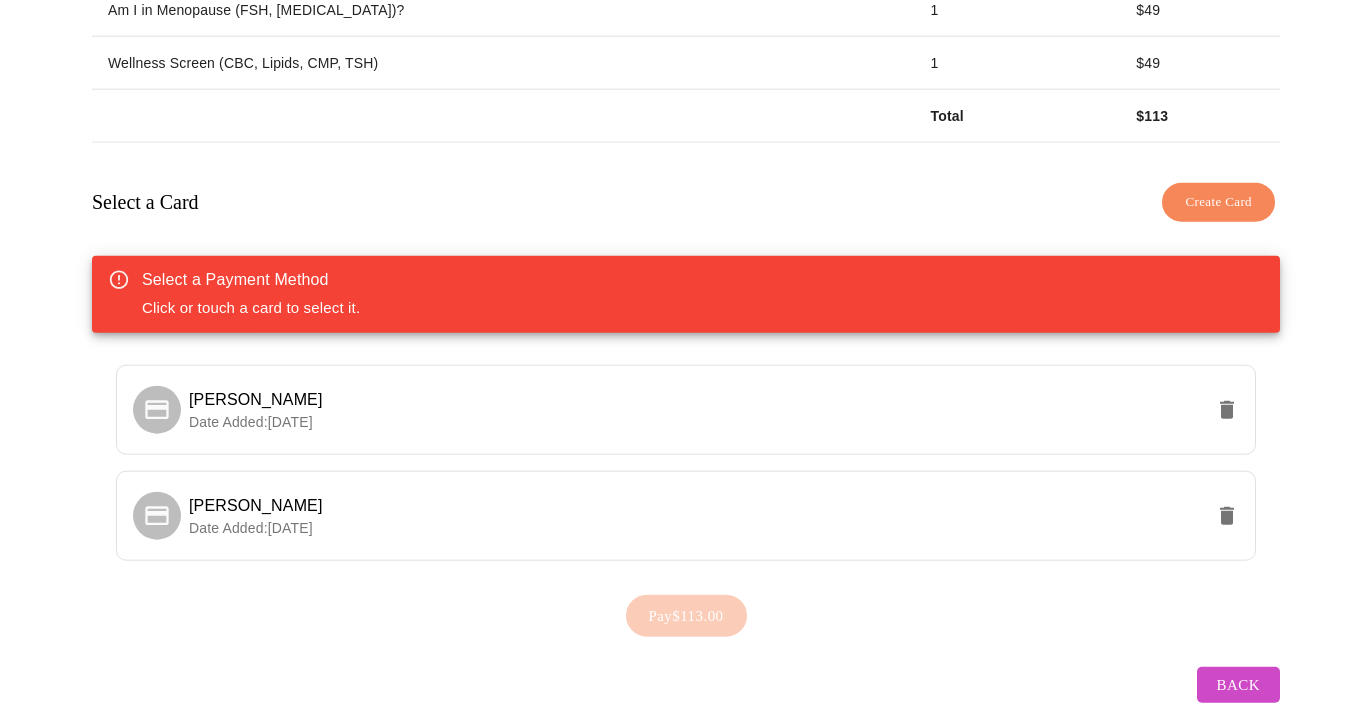 scroll, scrollTop: 492, scrollLeft: 0, axis: vertical 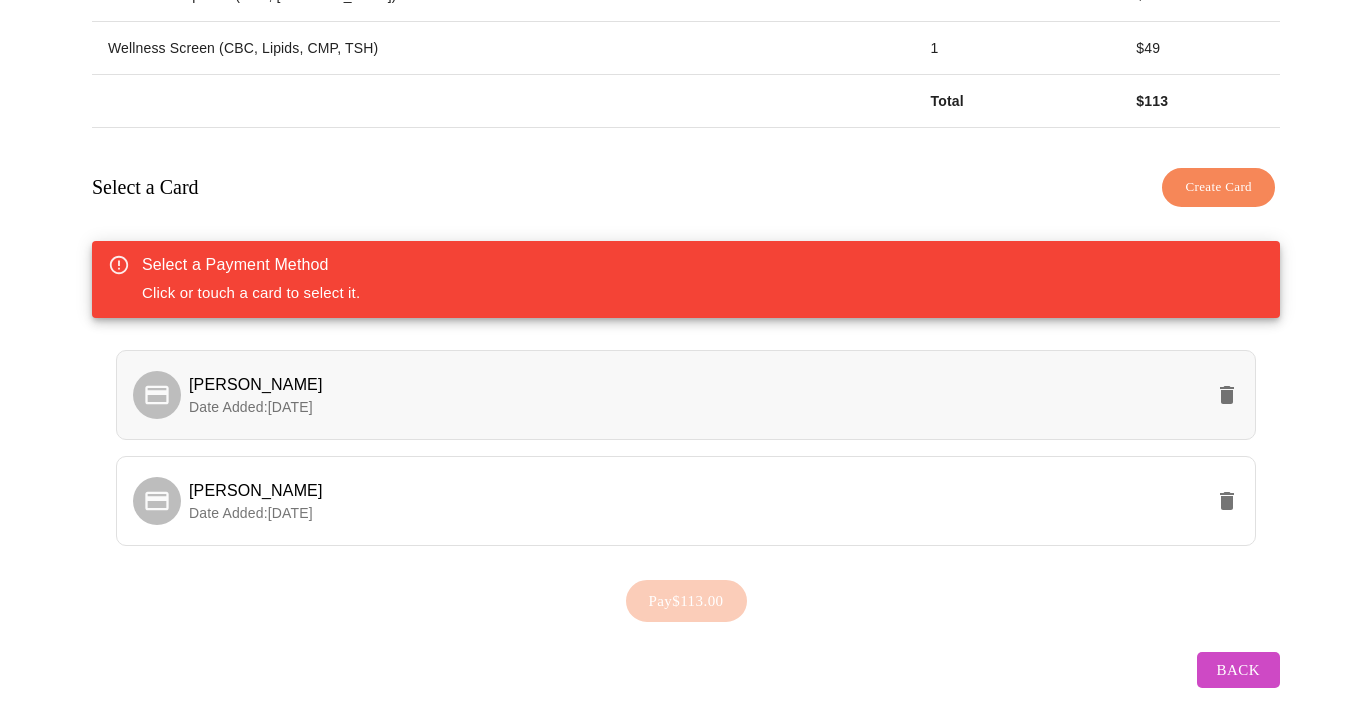 click 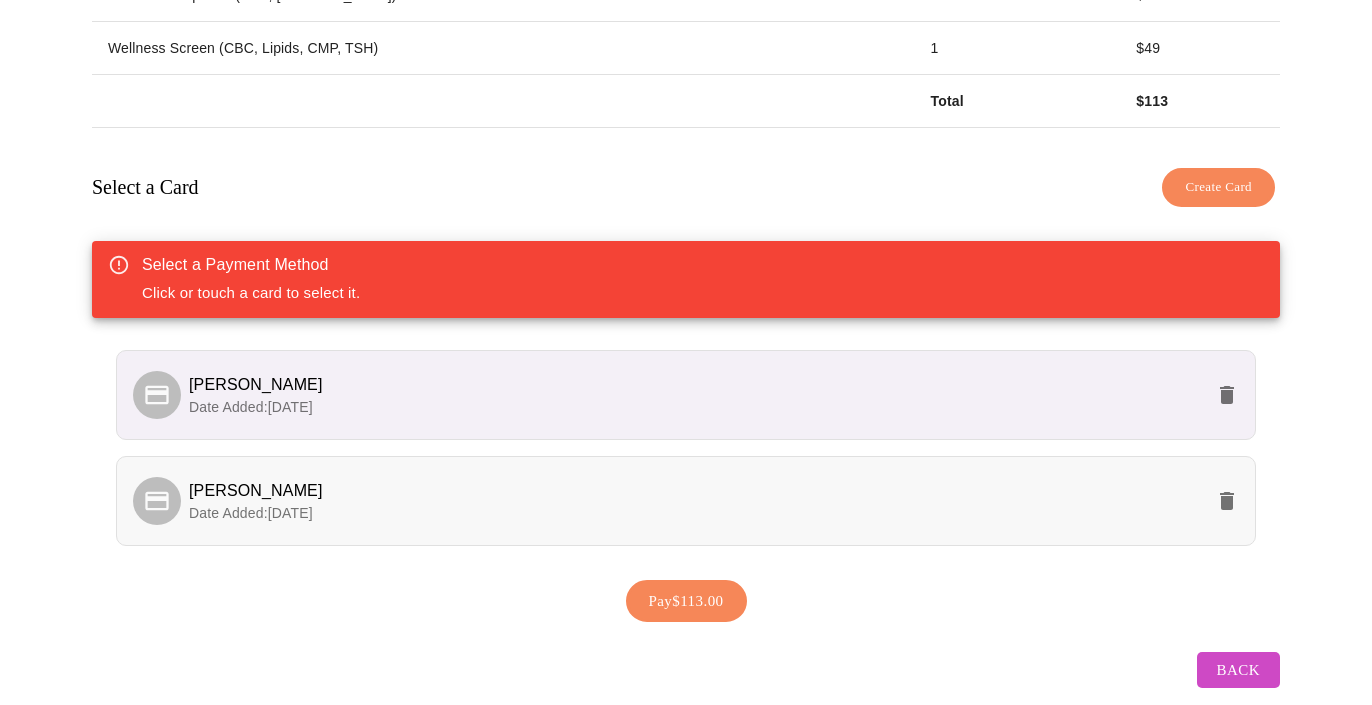 click 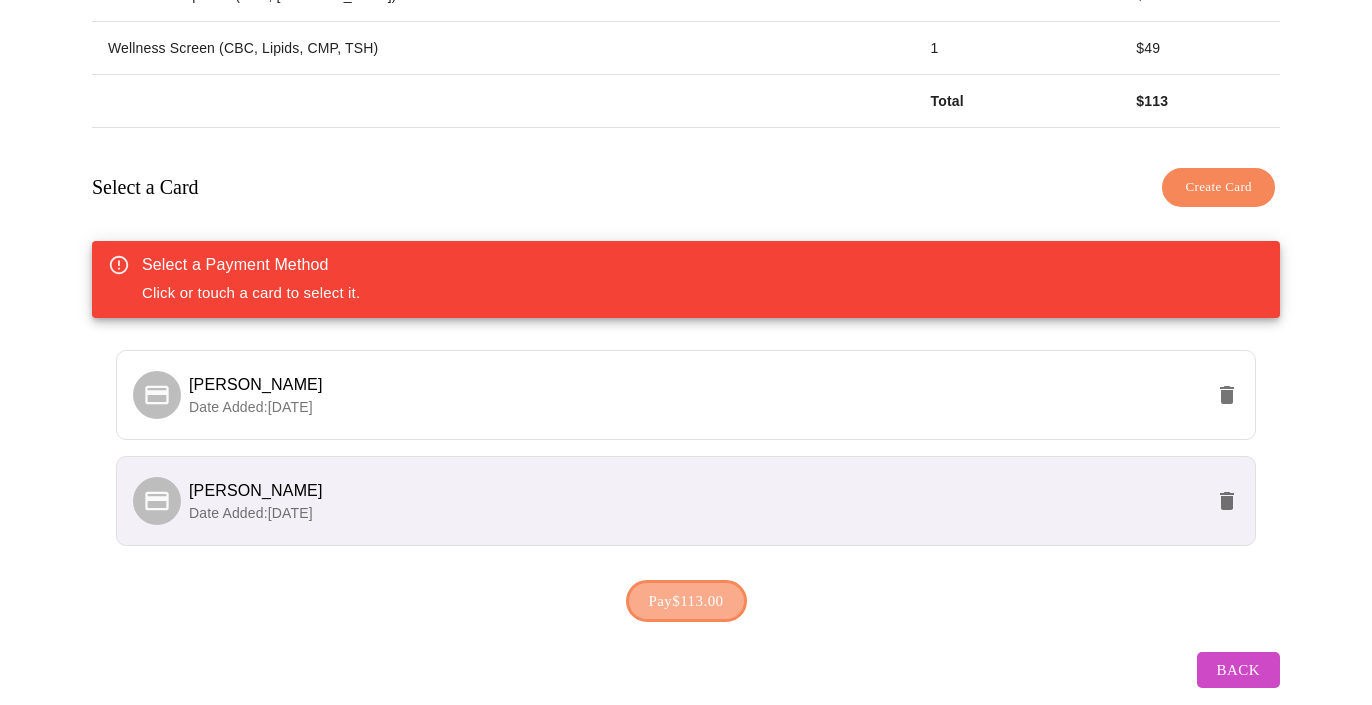 click on "Pay  $113.00" at bounding box center (686, 601) 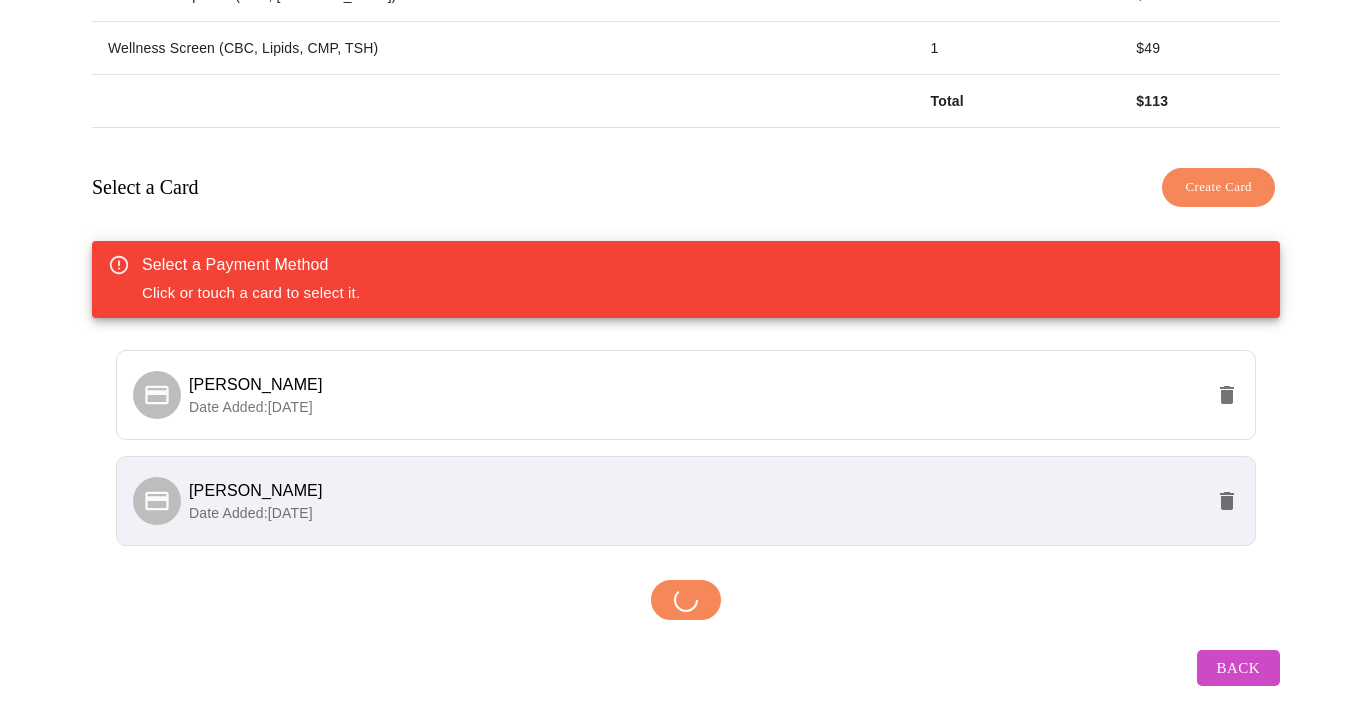 scroll, scrollTop: 490, scrollLeft: 0, axis: vertical 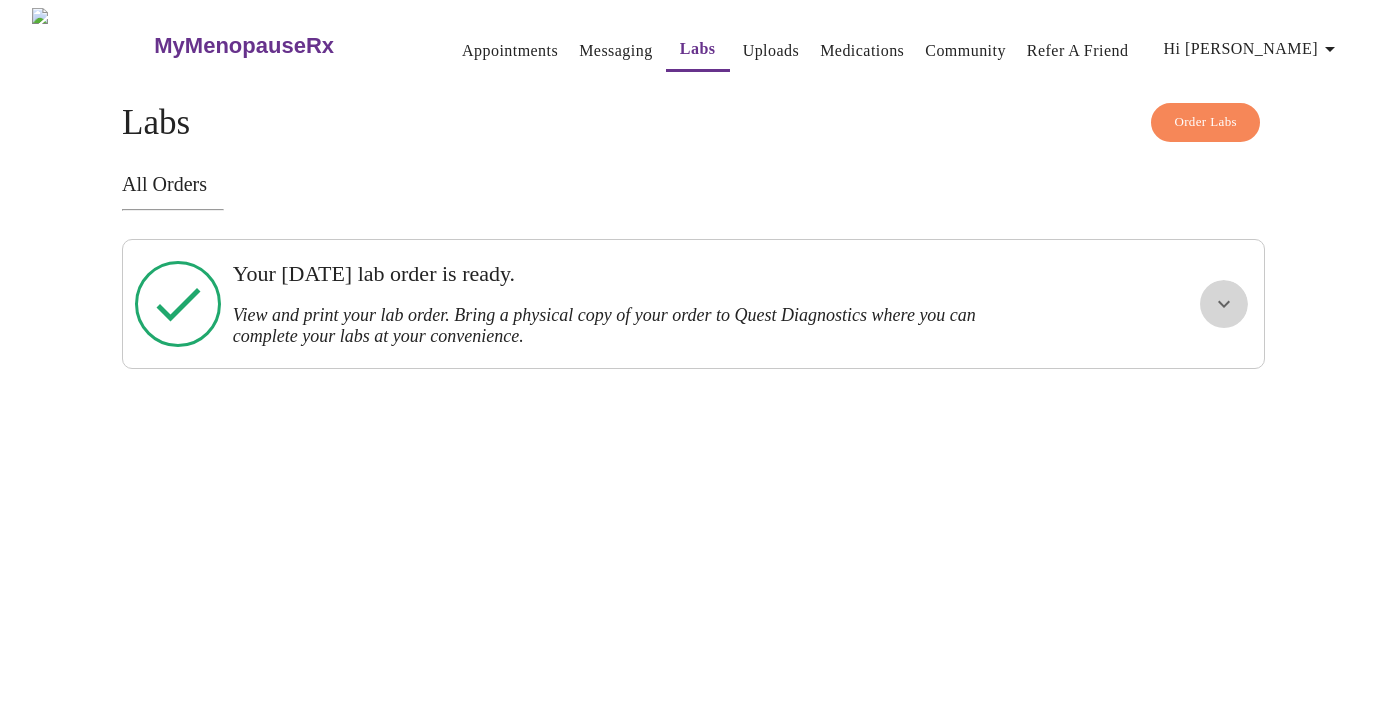 click 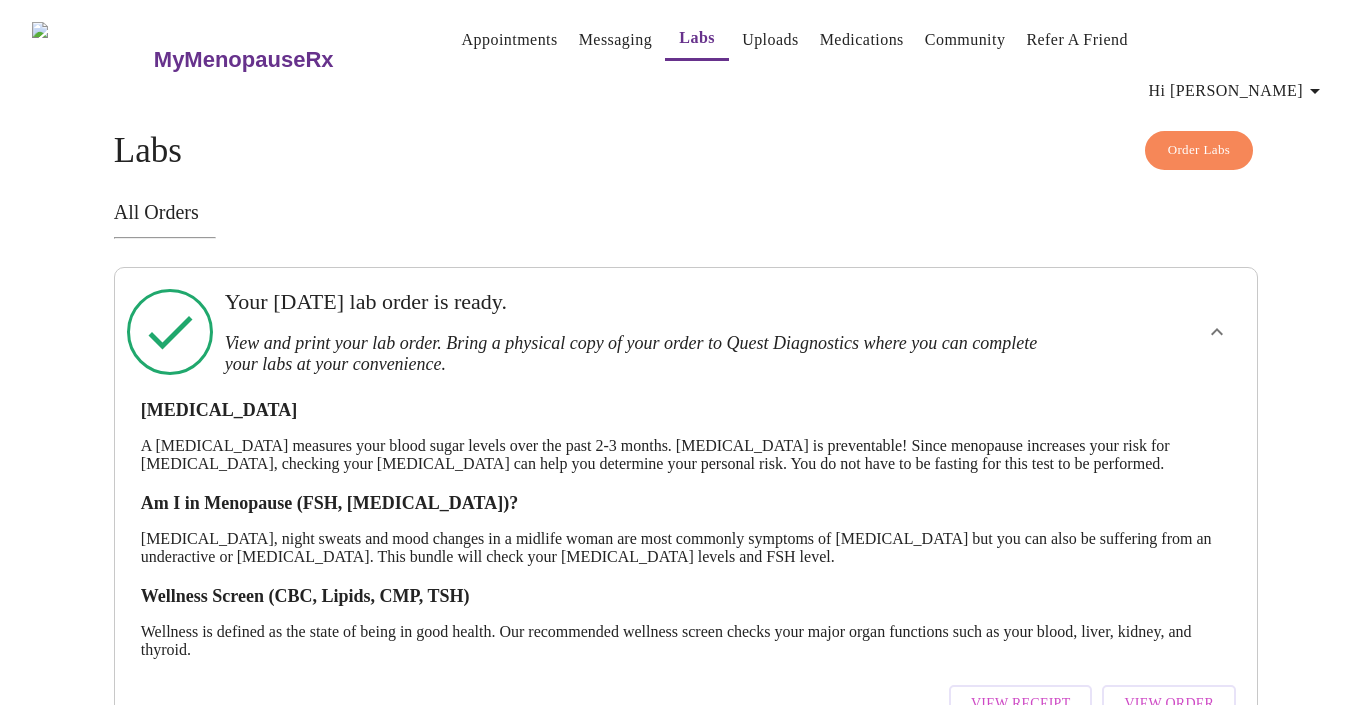 click on "View Order" at bounding box center [1169, 704] 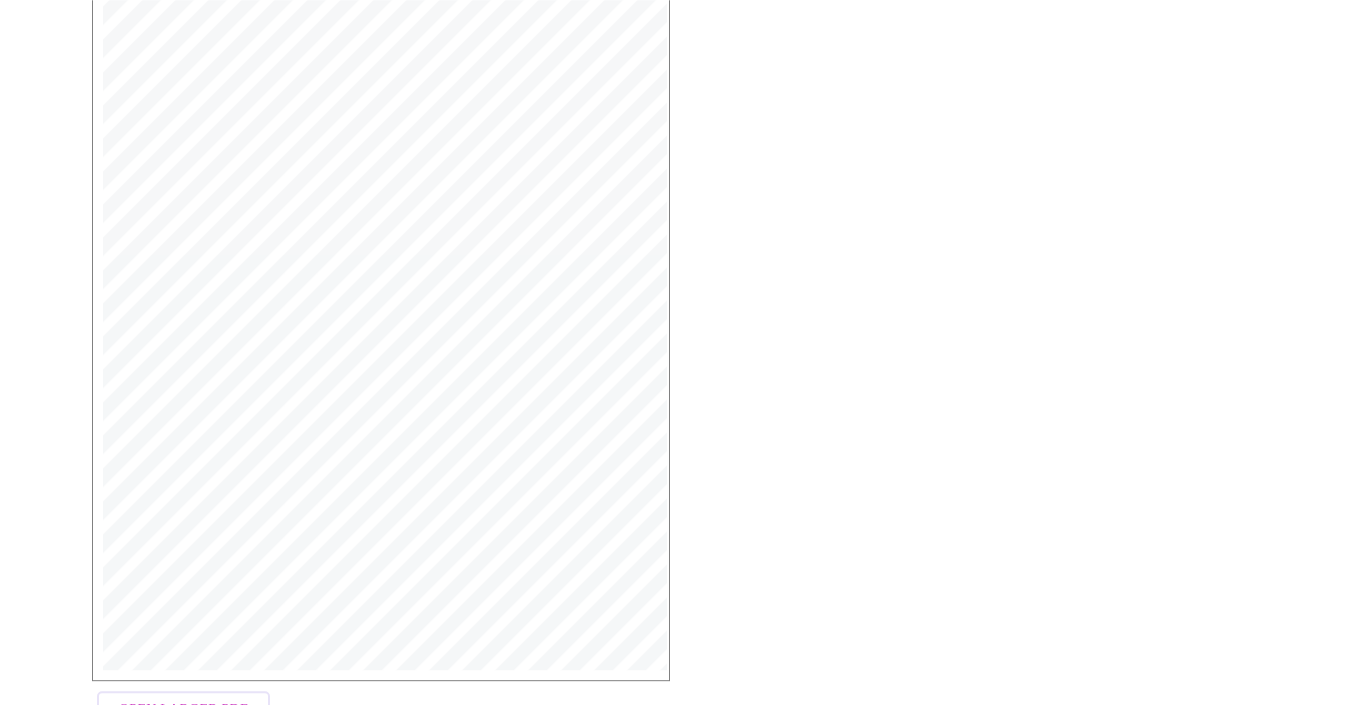 scroll, scrollTop: 506, scrollLeft: 0, axis: vertical 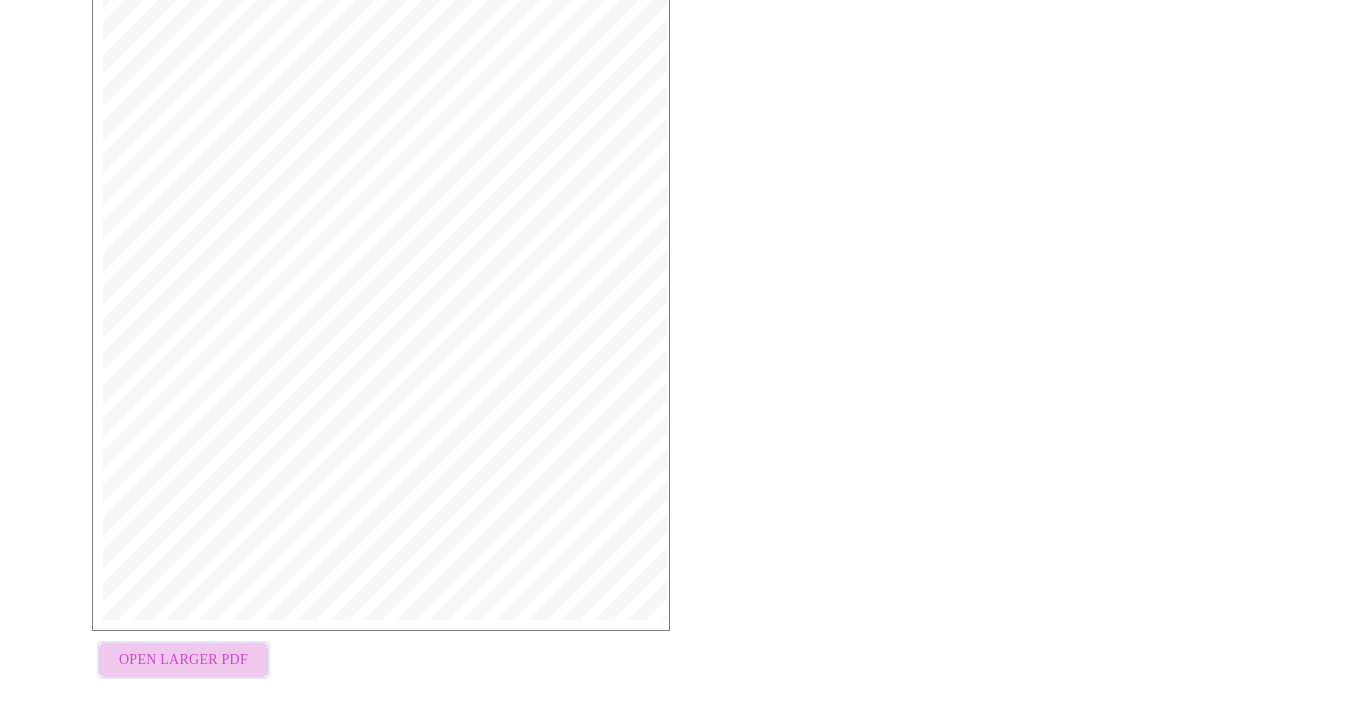 click on "Open Larger PDF" at bounding box center [183, 660] 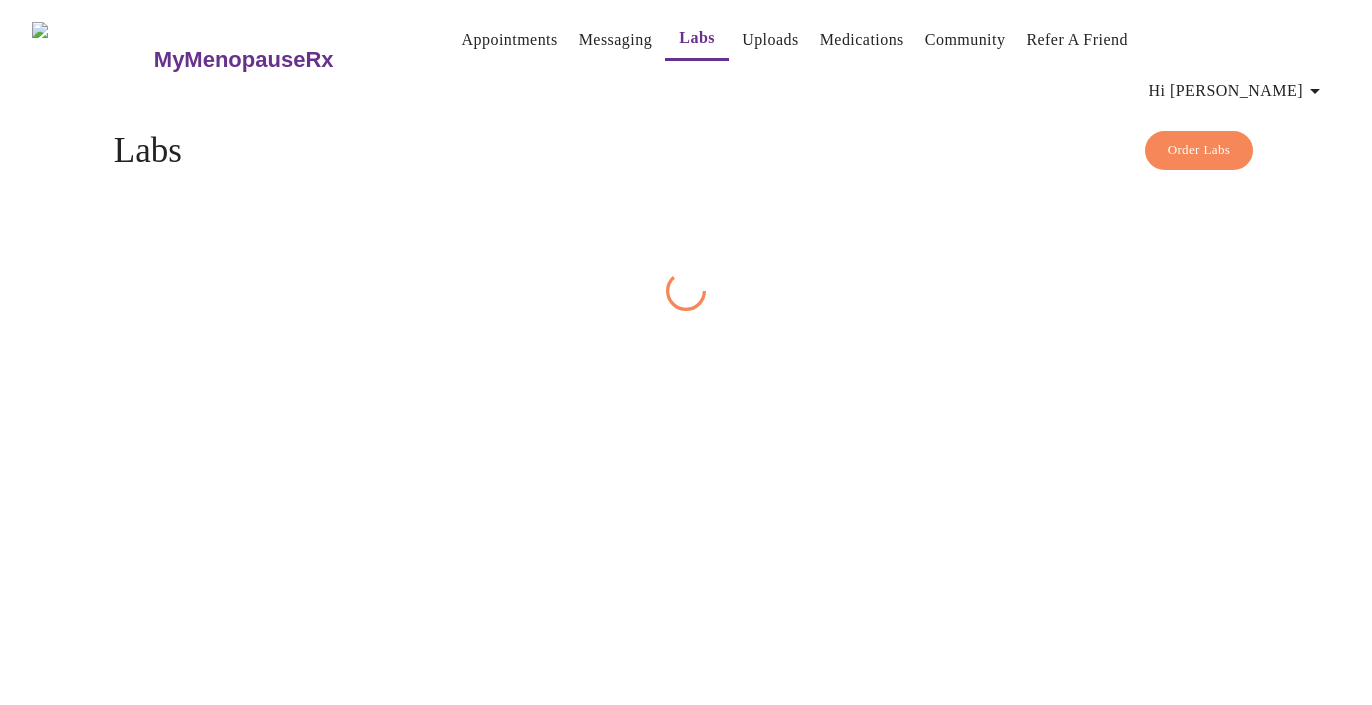 scroll, scrollTop: 0, scrollLeft: 0, axis: both 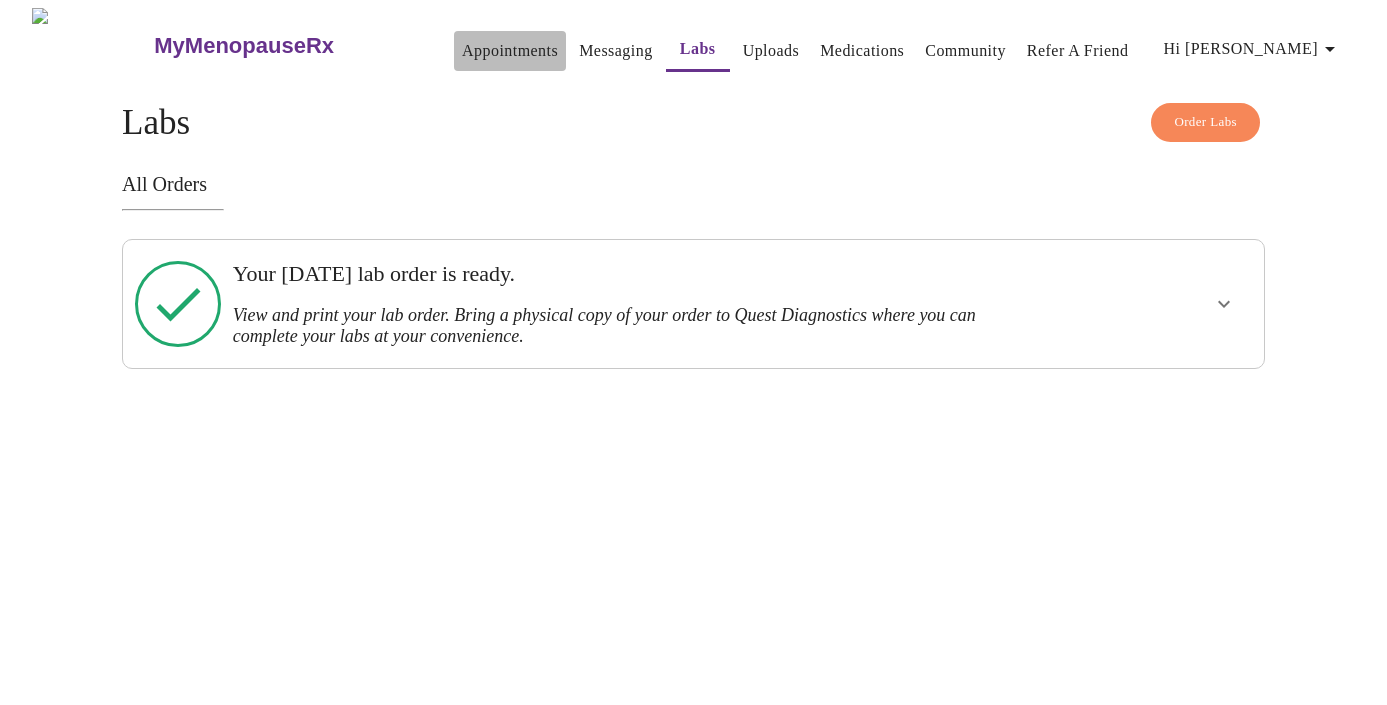 click on "Appointments" at bounding box center [510, 51] 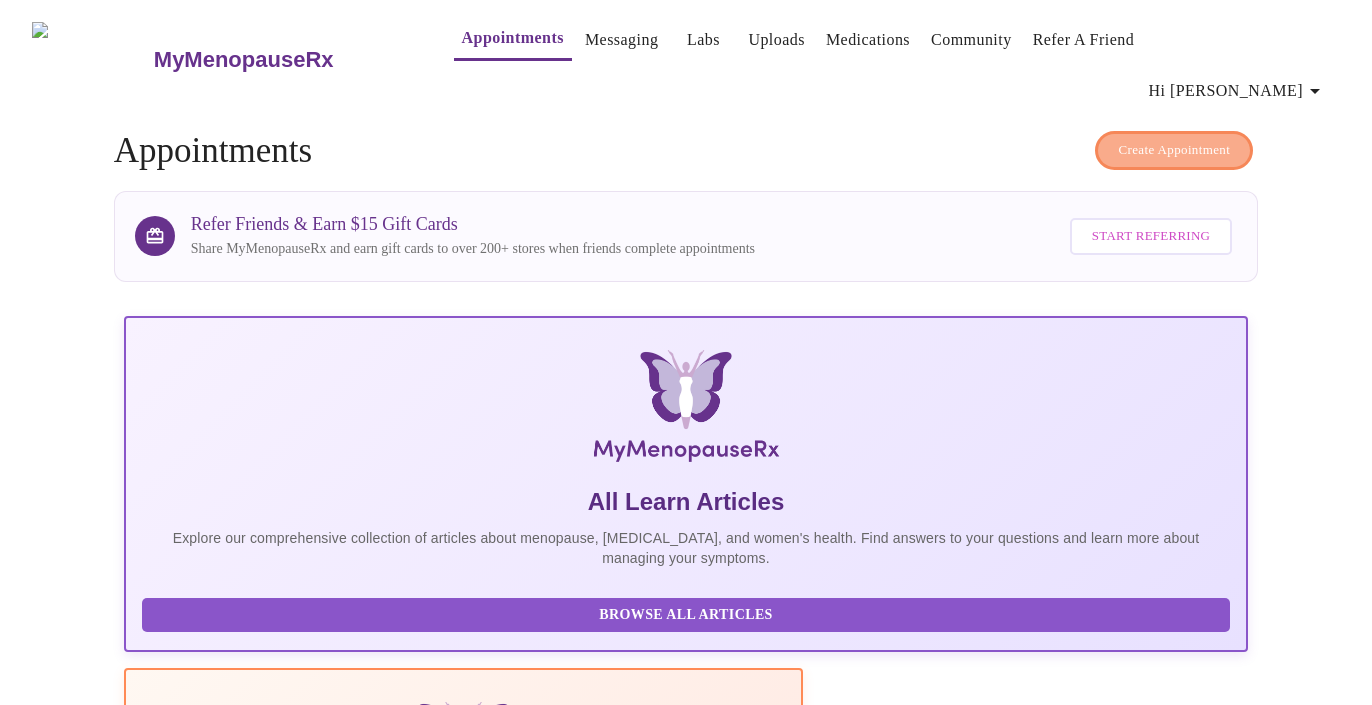 click on "Create Appointment" at bounding box center (1174, 150) 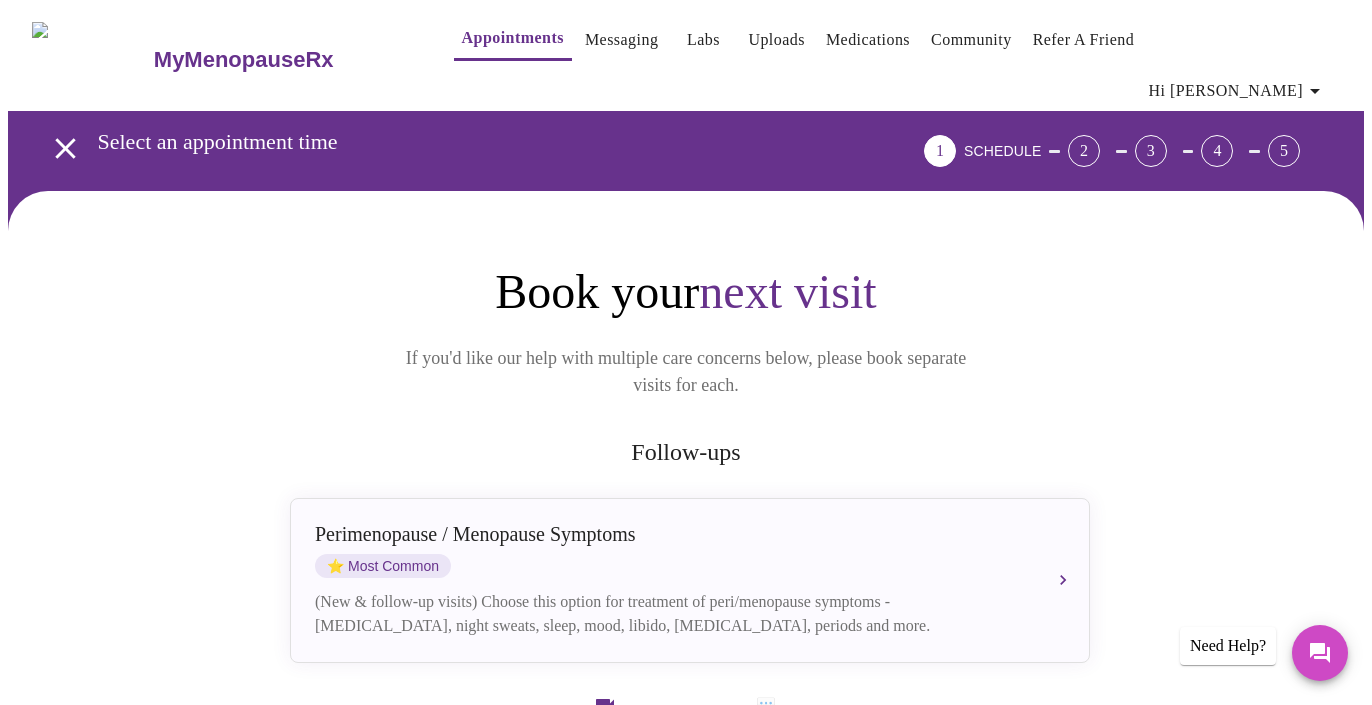 click on "Book your  next visit If you'd like our help with multiple care concerns below, please book separate visits for each. Follow-ups [MEDICAL_DATA] / Menopause Symptoms  ⭐  Most Common (New & follow-up visits) Choose this option for treatment of peri/menopause symptoms - [MEDICAL_DATA], night sweats, sleep, mood, libido, [MEDICAL_DATA], periods and more.  Video Visits 💬 Message Visits Weight (New & Follow-ups) Choose this option if you want prescription [MEDICAL_DATA] (Wegovy, Zepbound, [MEDICAL_DATA], Metoformin) and personalized lifestyle coaching.  [MEDICAL_DATA] Gel/Cream - Obtain a new prescription/refill  Choose this option if you would like a prescription for [MEDICAL_DATA] gel or cream. This appt ensures your clinician has a DEA license in your state.   General Health Get care for [MEDICAL_DATA], basic thyroid issues, [MEDICAL_DATA] care or [MEDICAL_DATA].  Infections: UTI / Yeast / Vaginal Infection / [MEDICAL_DATA] / STD Choose this video visit to obtain treatment and recommended lab testing for your symptoms . Need Help?" at bounding box center [686, 903] 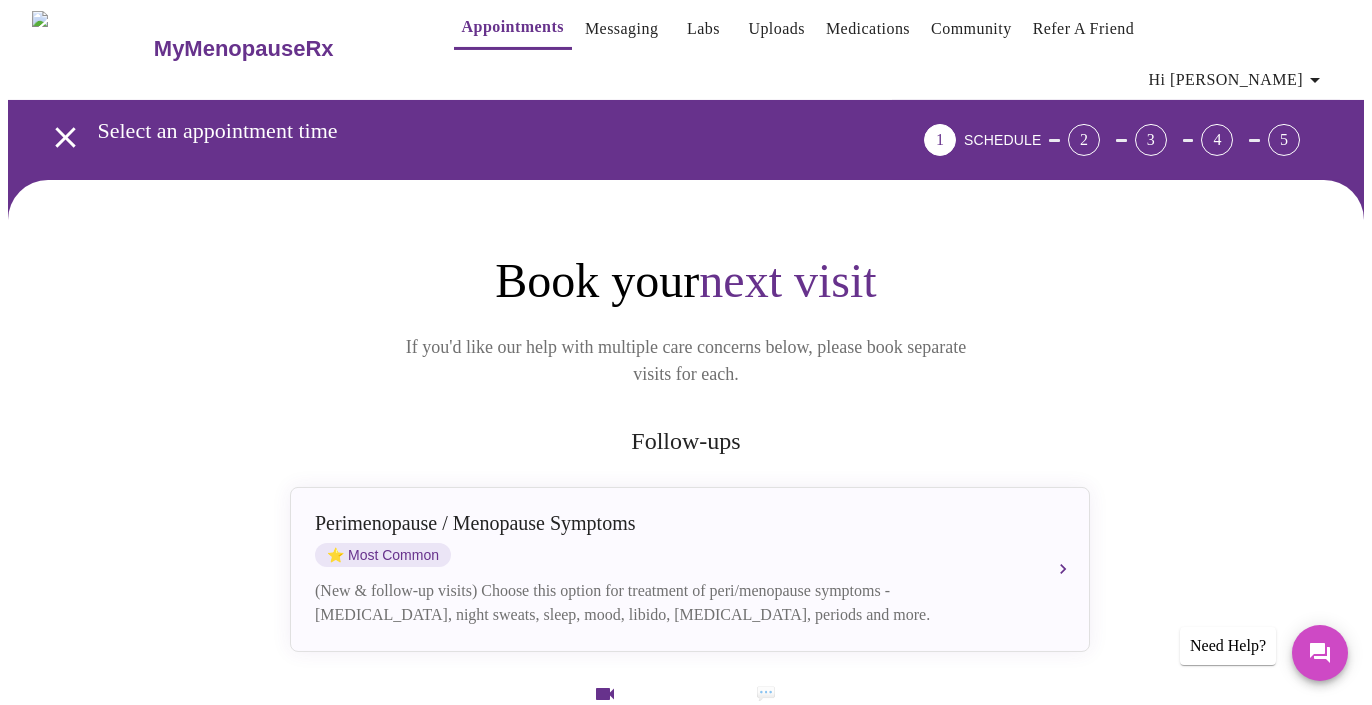 scroll, scrollTop: 0, scrollLeft: 0, axis: both 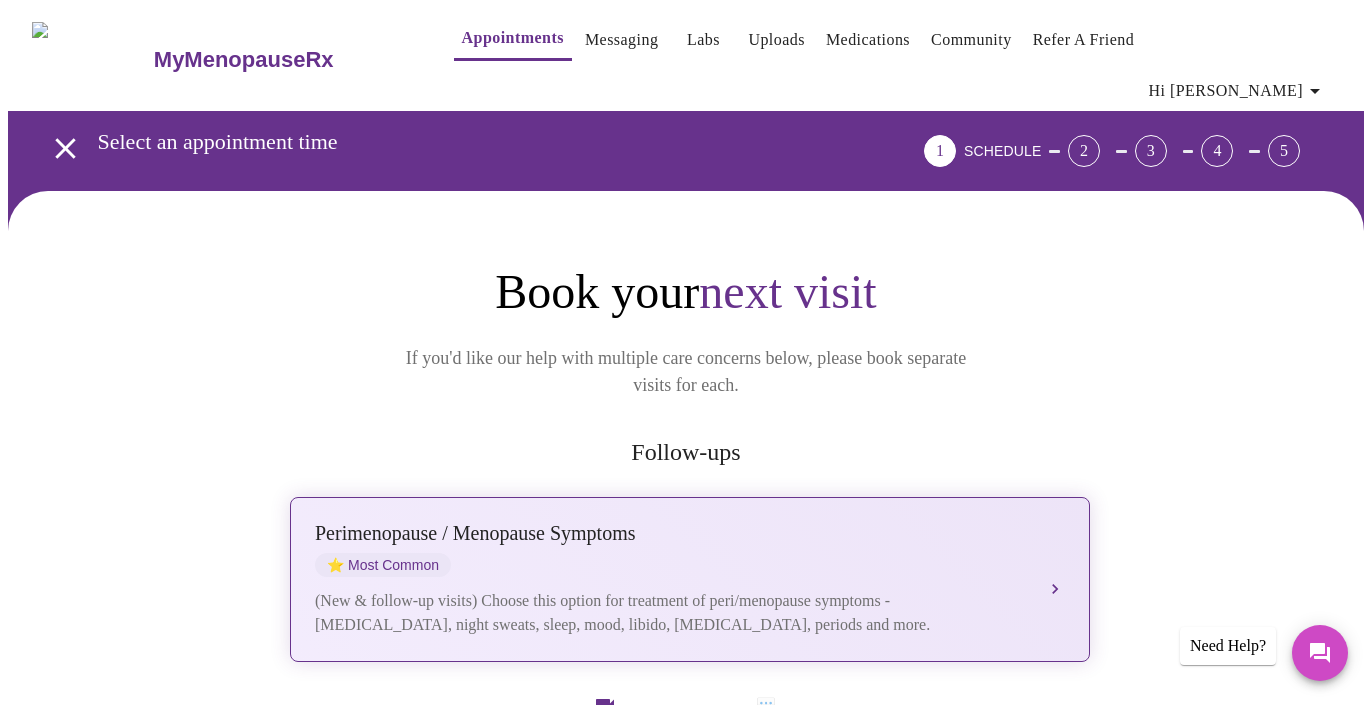click on "[MEDICAL_DATA] / Menopause Symptoms  ⭐  Most Common (New & follow-up visits) Choose this option for treatment of peri/menopause symptoms - [MEDICAL_DATA], night sweats, sleep, mood, libido, [MEDICAL_DATA], periods and more." at bounding box center (690, 579) 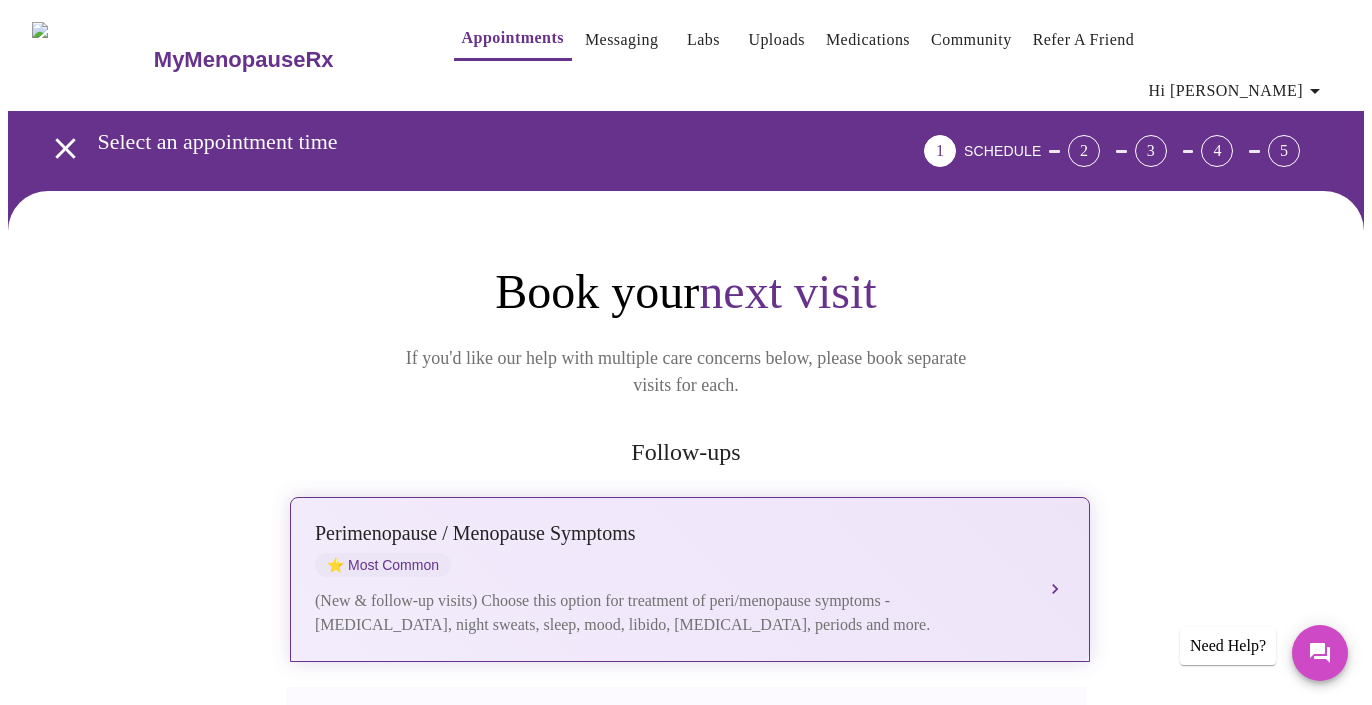 click on "[MEDICAL_DATA] / Menopause Symptoms  ⭐  Most Common (New & follow-up visits) Choose this option for treatment of peri/menopause symptoms - [MEDICAL_DATA], night sweats, sleep, mood, libido, [MEDICAL_DATA], periods and more." at bounding box center [690, 579] 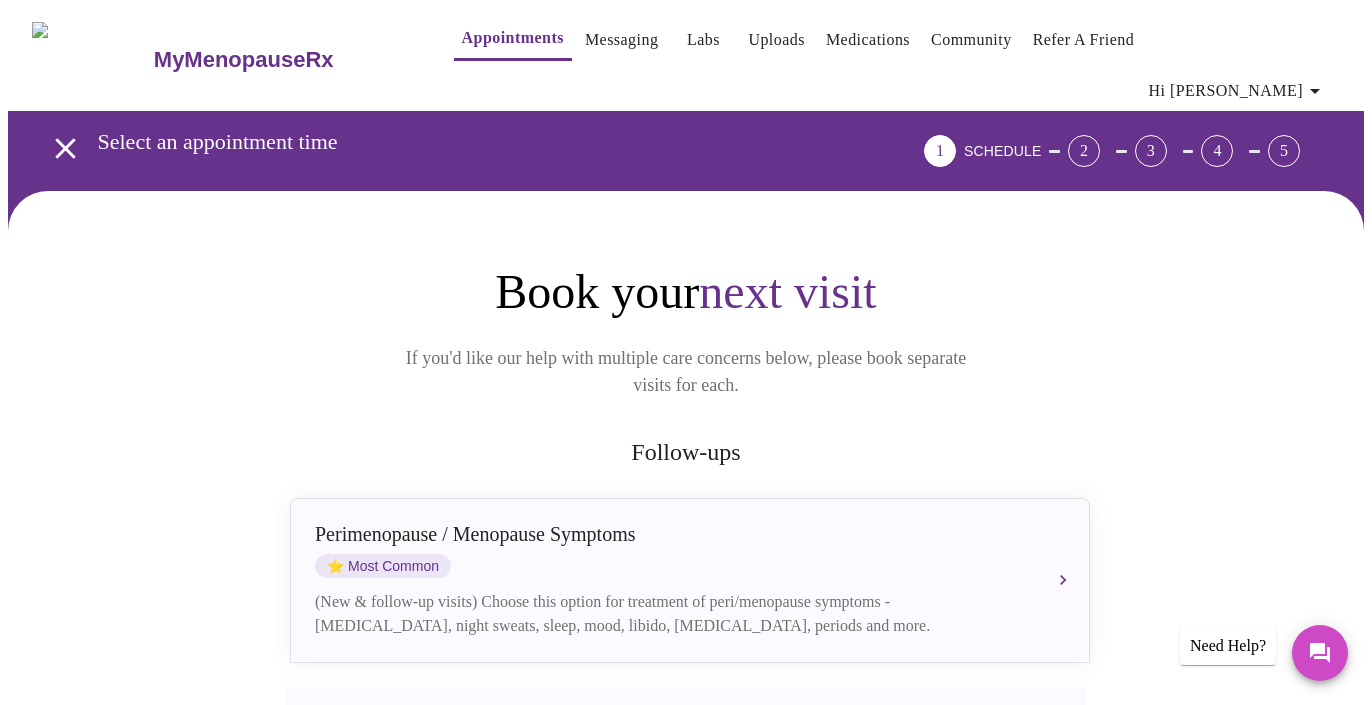 click on "Book your  next visit If you'd like our help with multiple care concerns below, please book separate visits for each. Follow-ups [MEDICAL_DATA] / Menopause Symptoms  ⭐  Most Common (New & follow-up visits) Choose this option for treatment of peri/menopause symptoms - [MEDICAL_DATA], night sweats, sleep, mood, libido, [MEDICAL_DATA], periods and more.  Your last appointment was with  [PERSON_NAME], WHNP-BC . Would you like to schedule your next visit with them? Select from All Clinicians Schedule with  [PERSON_NAME], WHNP-BC Video Visits 💬 Message Visits Weight (New & Follow-ups) Choose this option if you want prescription [MEDICAL_DATA] (Wegovy, Zepbound, [MEDICAL_DATA], Metoformin) and personalized lifestyle coaching.  [MEDICAL_DATA] Gel/Cream - Obtain a new prescription/refill  Choose this option if you would like a prescription for [MEDICAL_DATA] gel or cream. This appt ensures your clinician has a DEA license in your state.   General Health Infections: UTI / Yeast / Vaginal Infection / [MEDICAL_DATA] / STD Need Help?" at bounding box center [686, 1017] 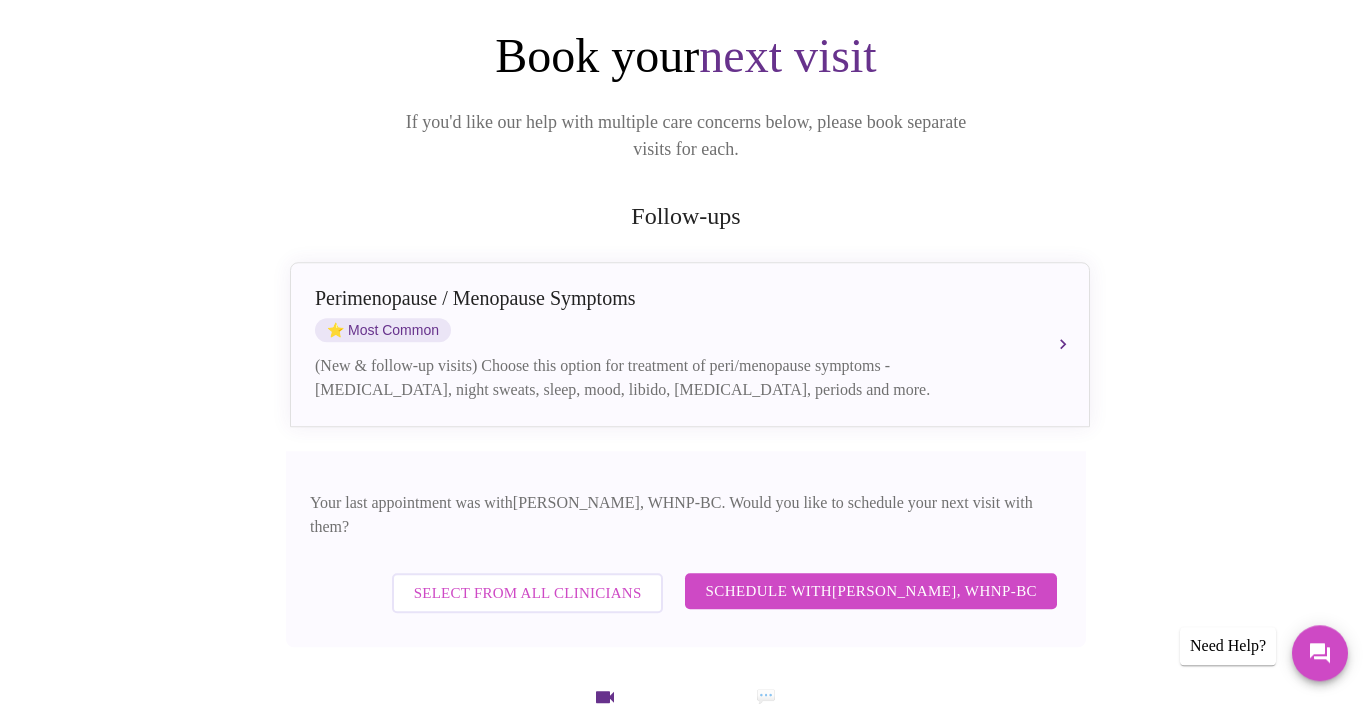 scroll, scrollTop: 240, scrollLeft: 0, axis: vertical 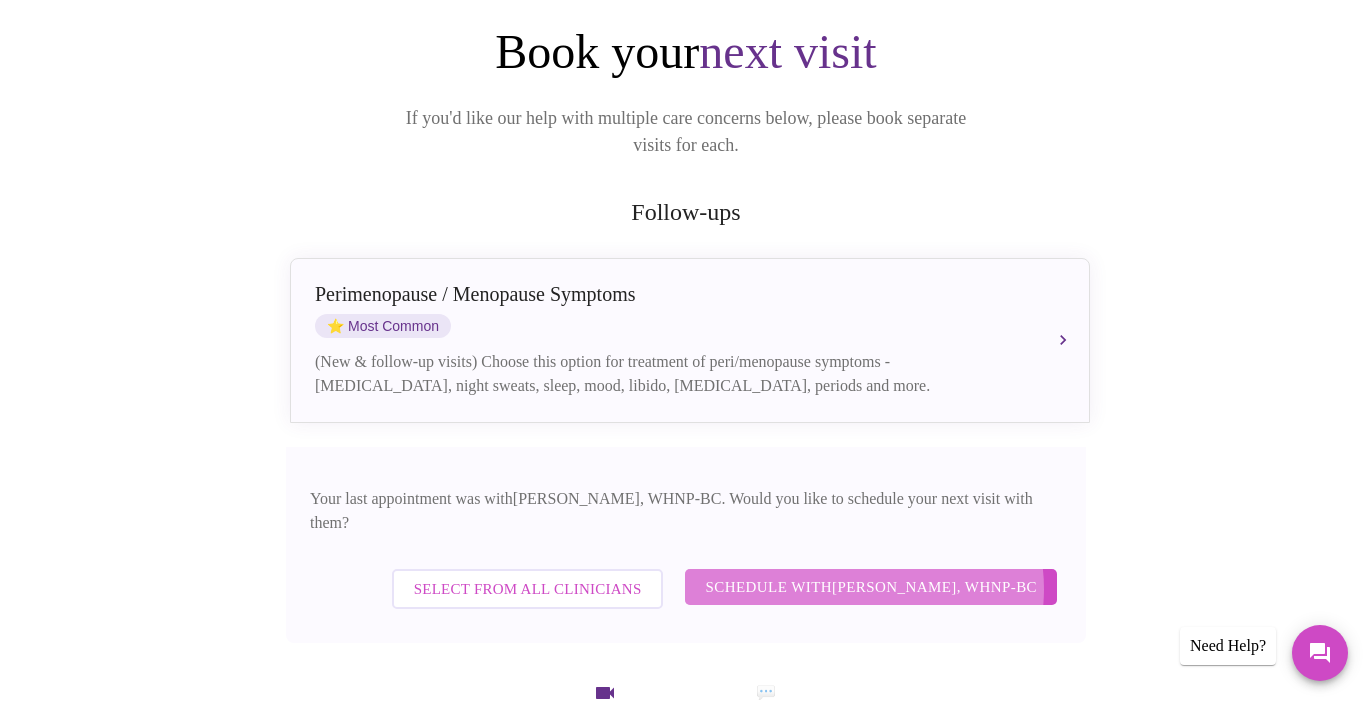 click on "Schedule with  [PERSON_NAME], WHNP-BC" at bounding box center (871, 587) 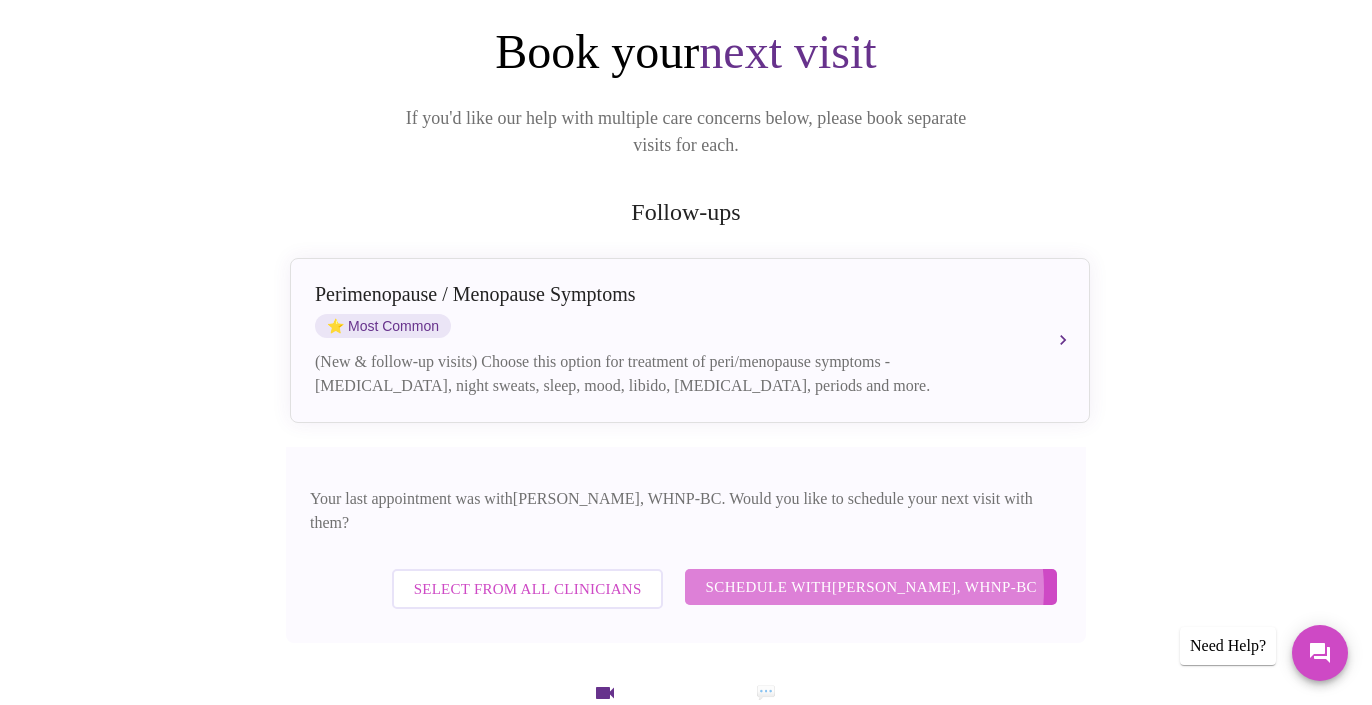 scroll, scrollTop: 47, scrollLeft: 0, axis: vertical 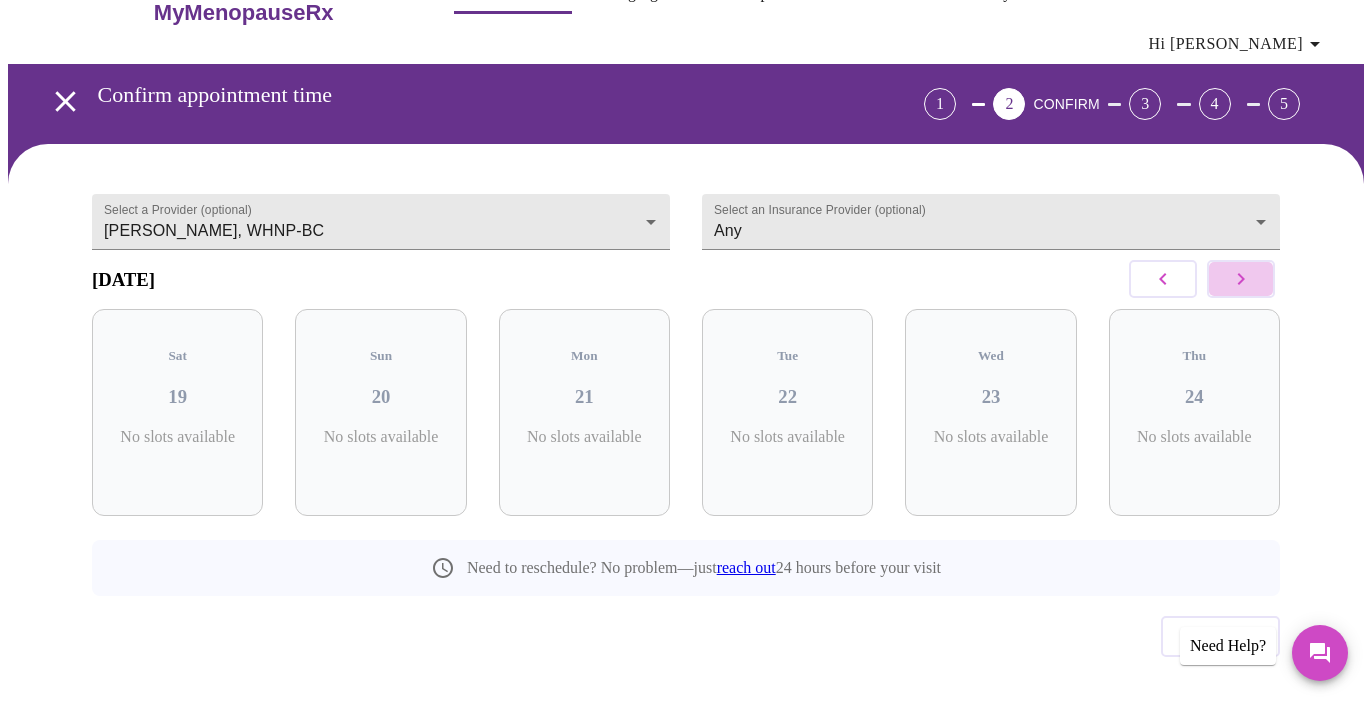 click 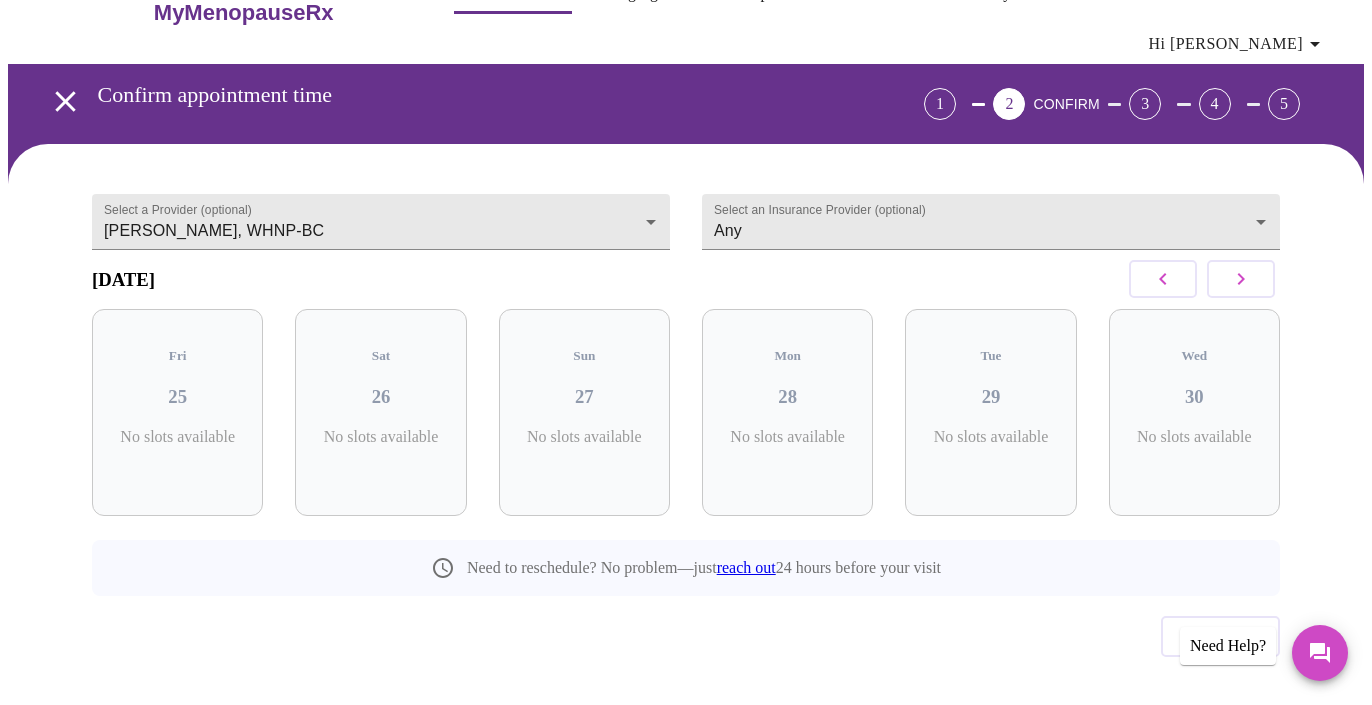 click 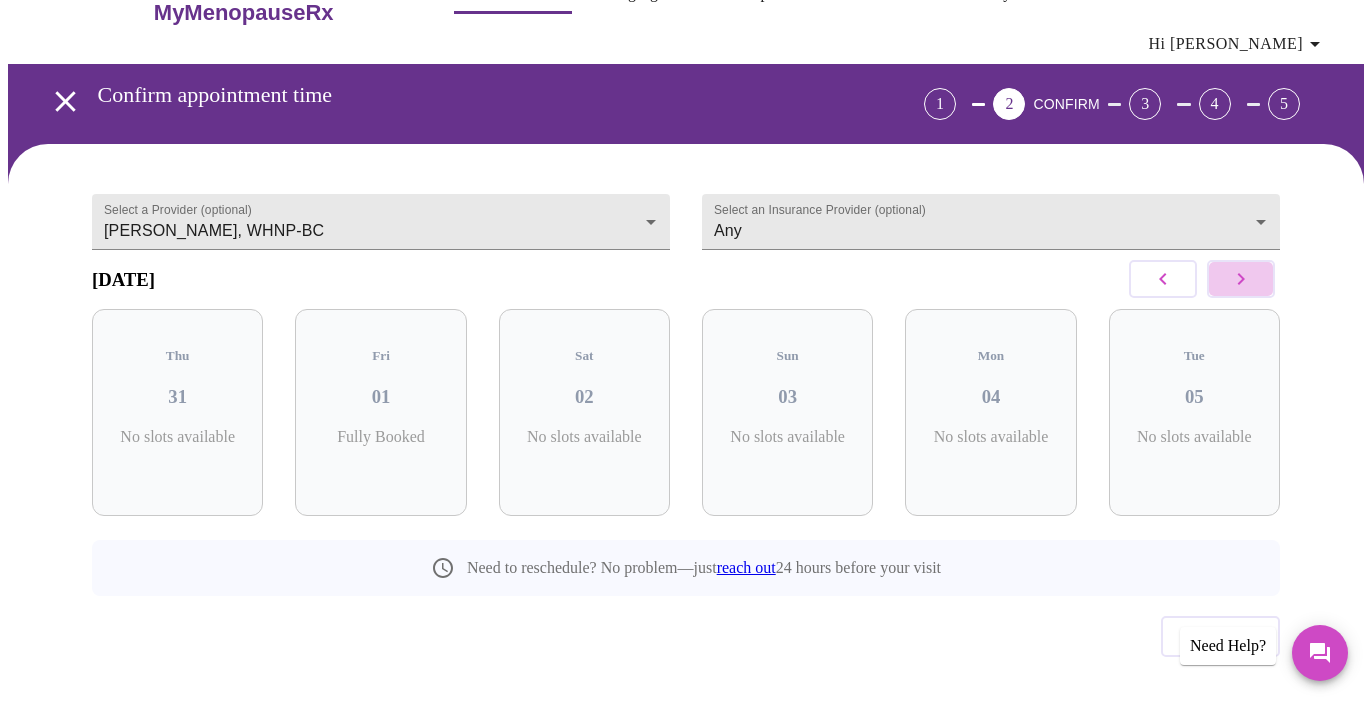 click 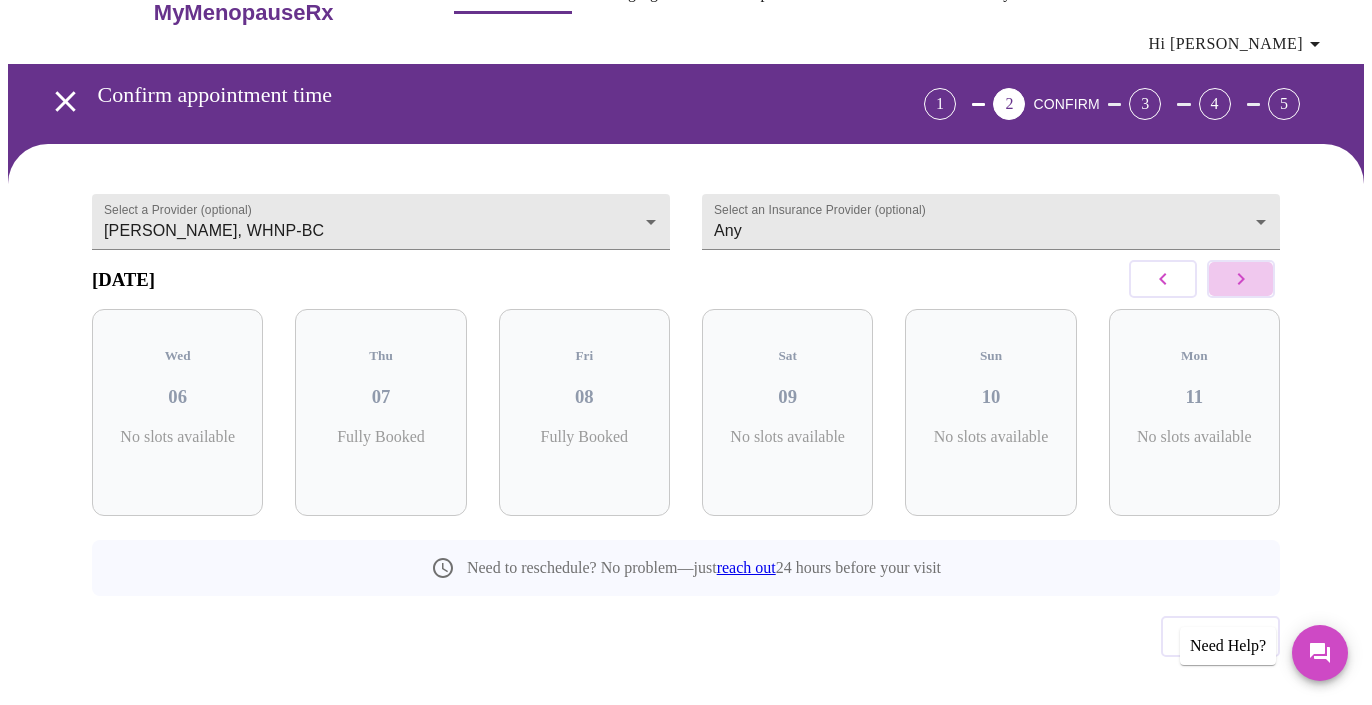 click 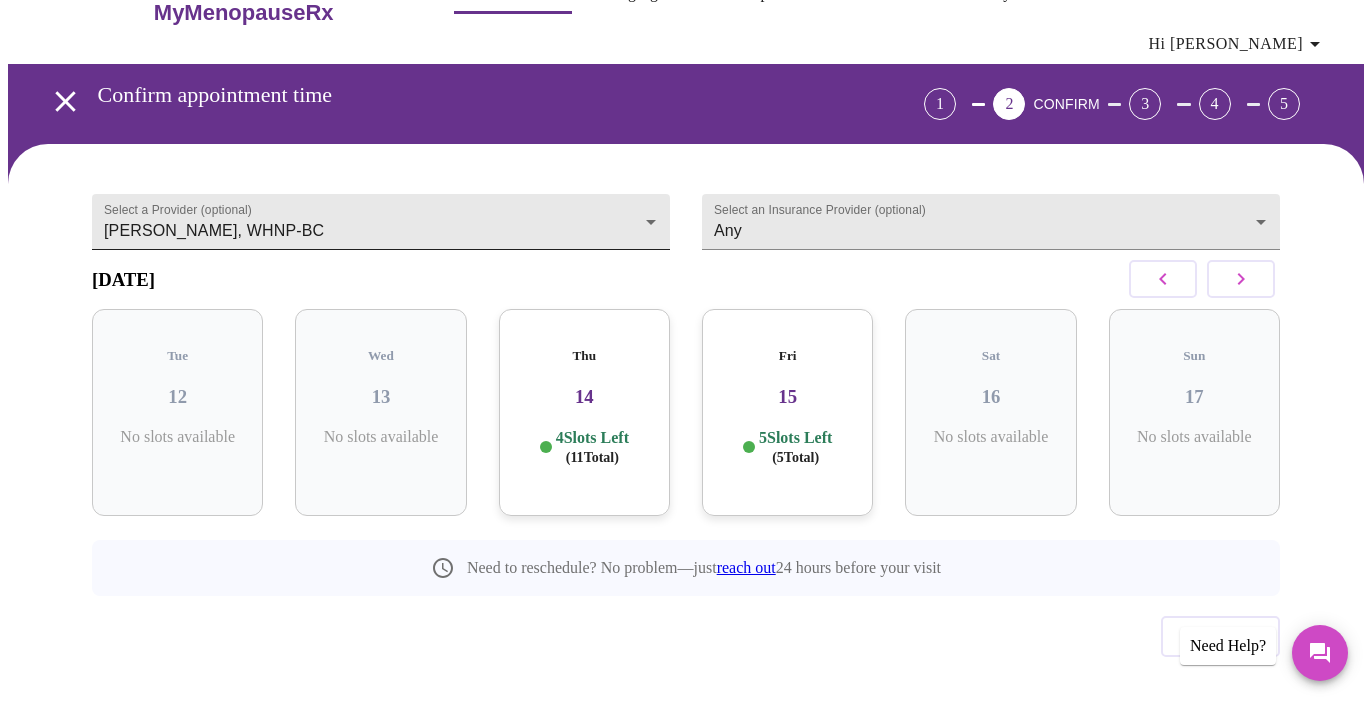 click on "MyMenopauseRx Appointments Messaging Labs Uploads Medications Community Refer a Friend Hi [PERSON_NAME]   Confirm appointment time 1 2 CONFIRM 3 4 5 Select a Provider (optional) [PERSON_NAME], WHNP-BC [PERSON_NAME], WHNP-BC Select an Insurance Provider (optional) Any Any [DATE] Tue 12 No slots available Wed 13 No slots available Thu 14 4  Slots Left ( 11  Total) Fri 15 5  Slots Left ( 5  Total) Sat 16 No slots available Sun 17 No slots available Need to reschedule? No problem—just  reach out  24 hours before your visit Previous Need Help? Settings Billing Invoices Log out" at bounding box center [686, 359] 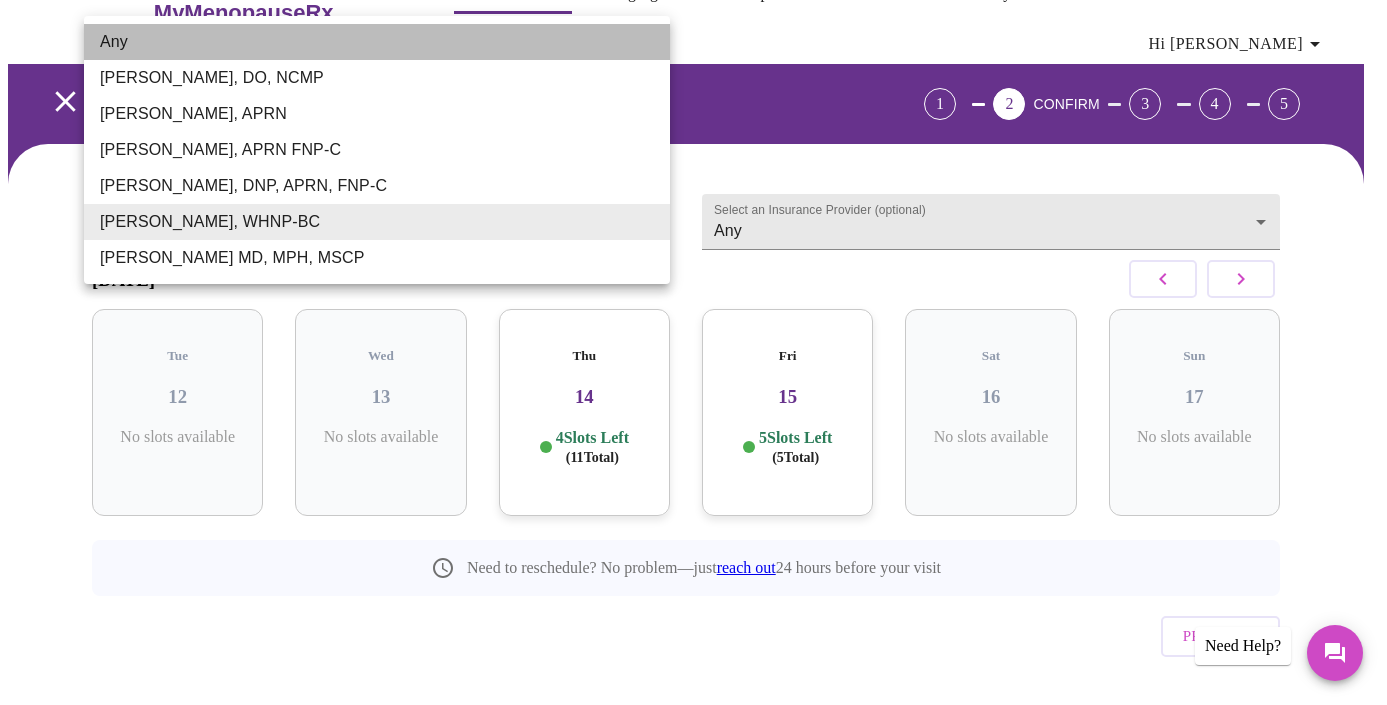click on "Any" at bounding box center [377, 42] 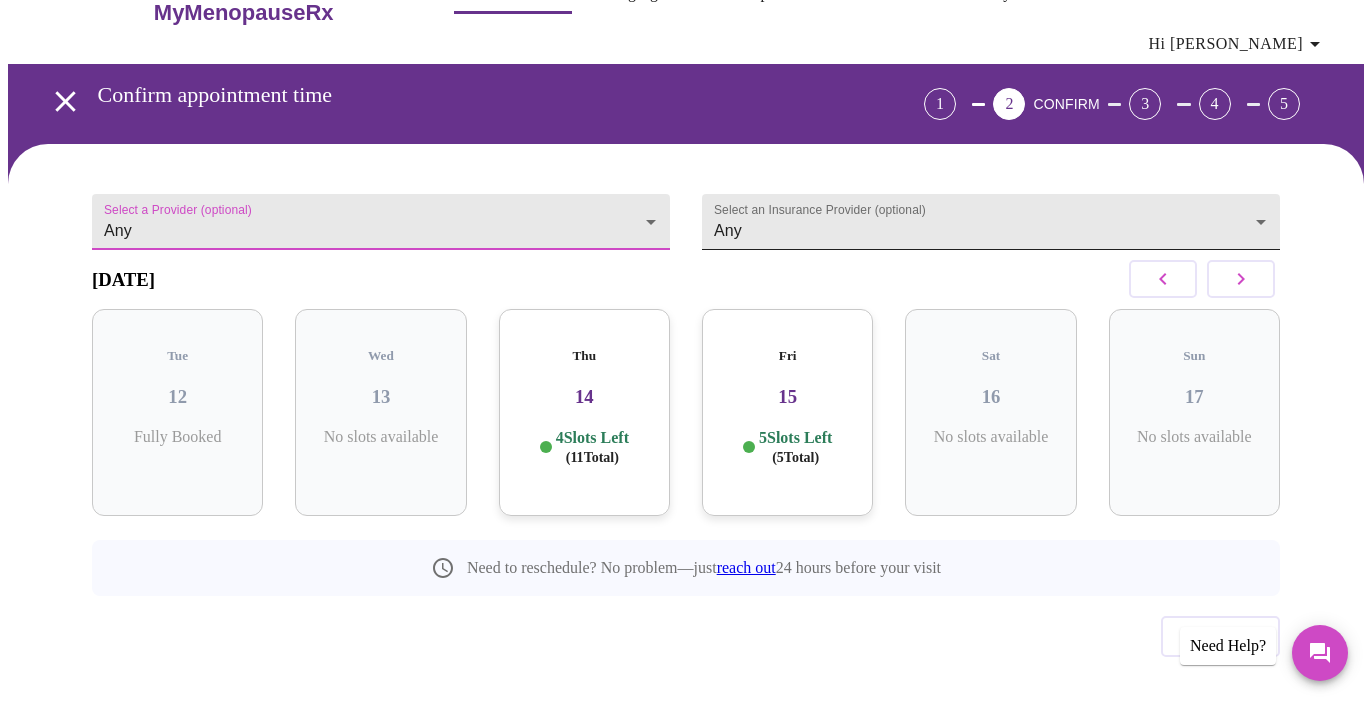 click on "MyMenopauseRx Appointments Messaging Labs Uploads Medications Community Refer a Friend Hi [PERSON_NAME]   Confirm appointment time 1 2 CONFIRM 3 4 5 Select a Provider (optional) Any Any Select an Insurance Provider (optional) Any Any [DATE] Tue 12 Fully Booked Wed 13 No slots available Thu 14 4  Slots Left ( 11  Total) Fri 15 5  Slots Left ( 5  Total) Sat 16 No slots available Sun 17 No slots available Need to reschedule? No problem—just  reach out  24 hours before your visit Previous Need Help? Settings Billing Invoices Log out" at bounding box center [686, 359] 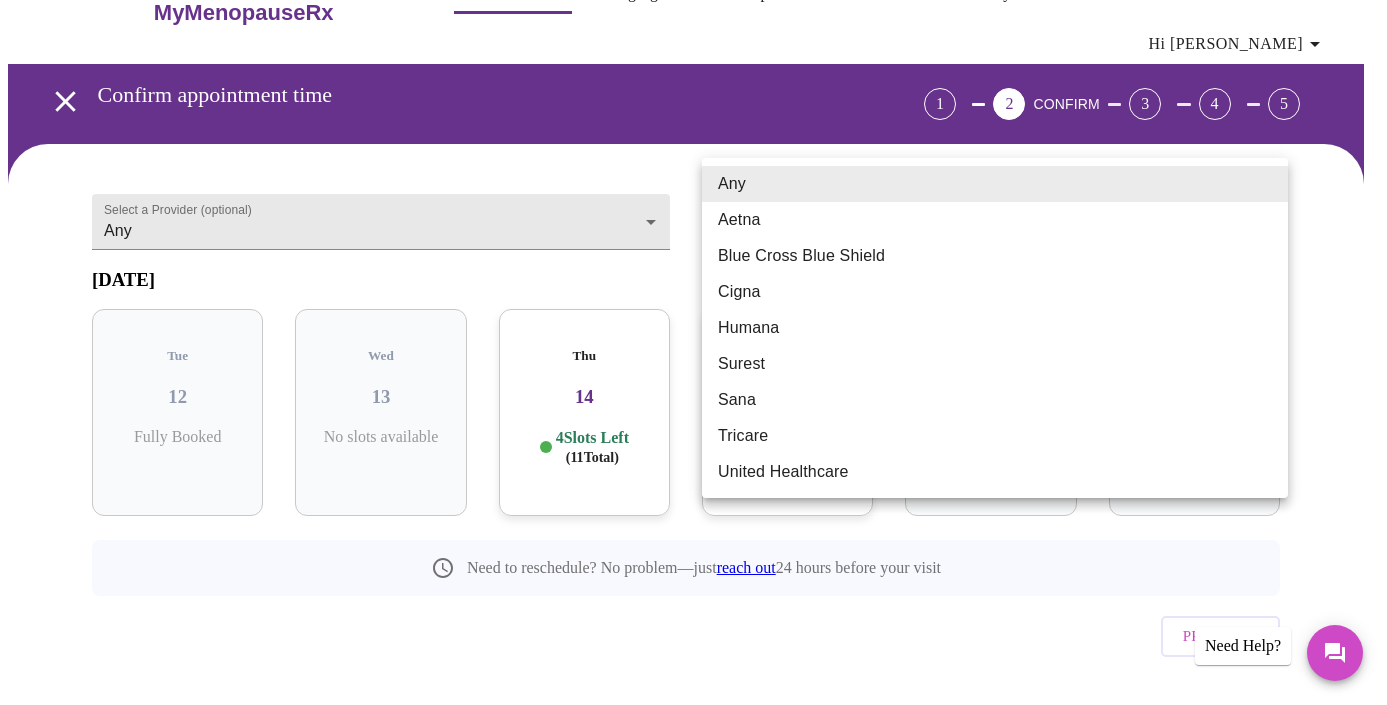click at bounding box center (693, 352) 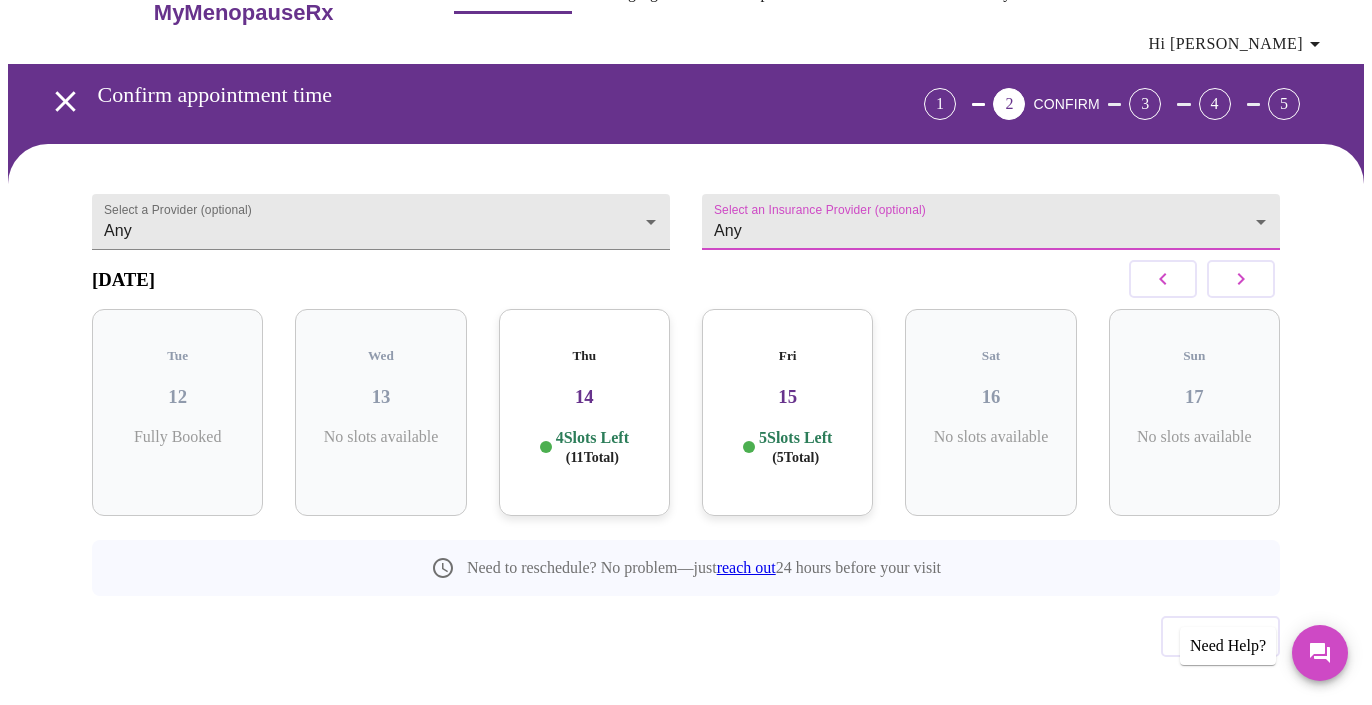 click 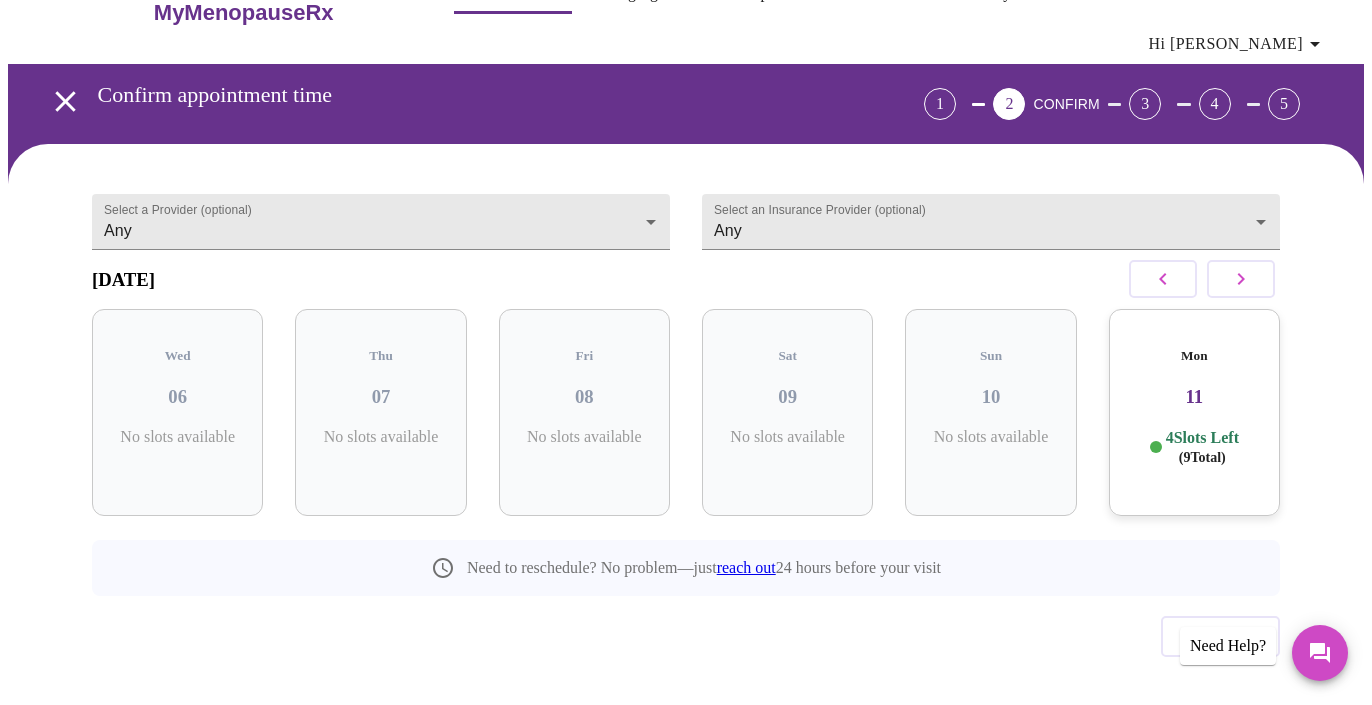 click 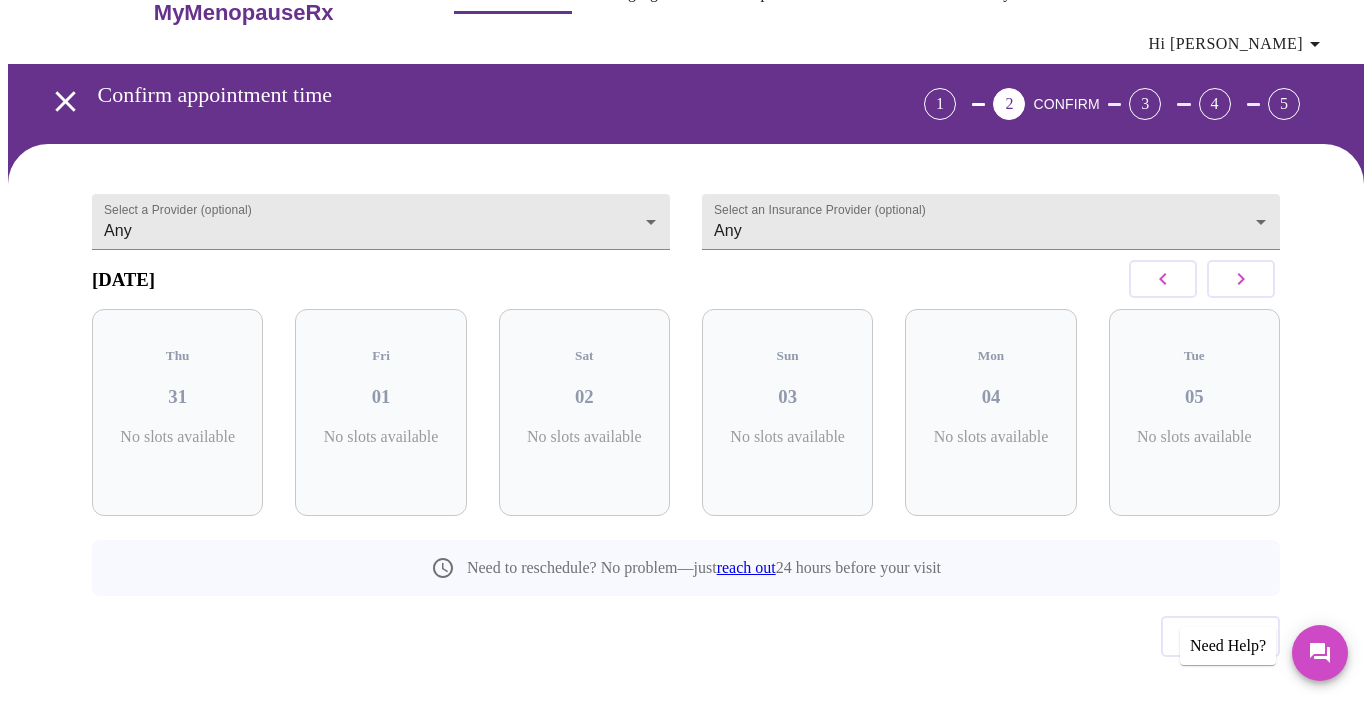 click 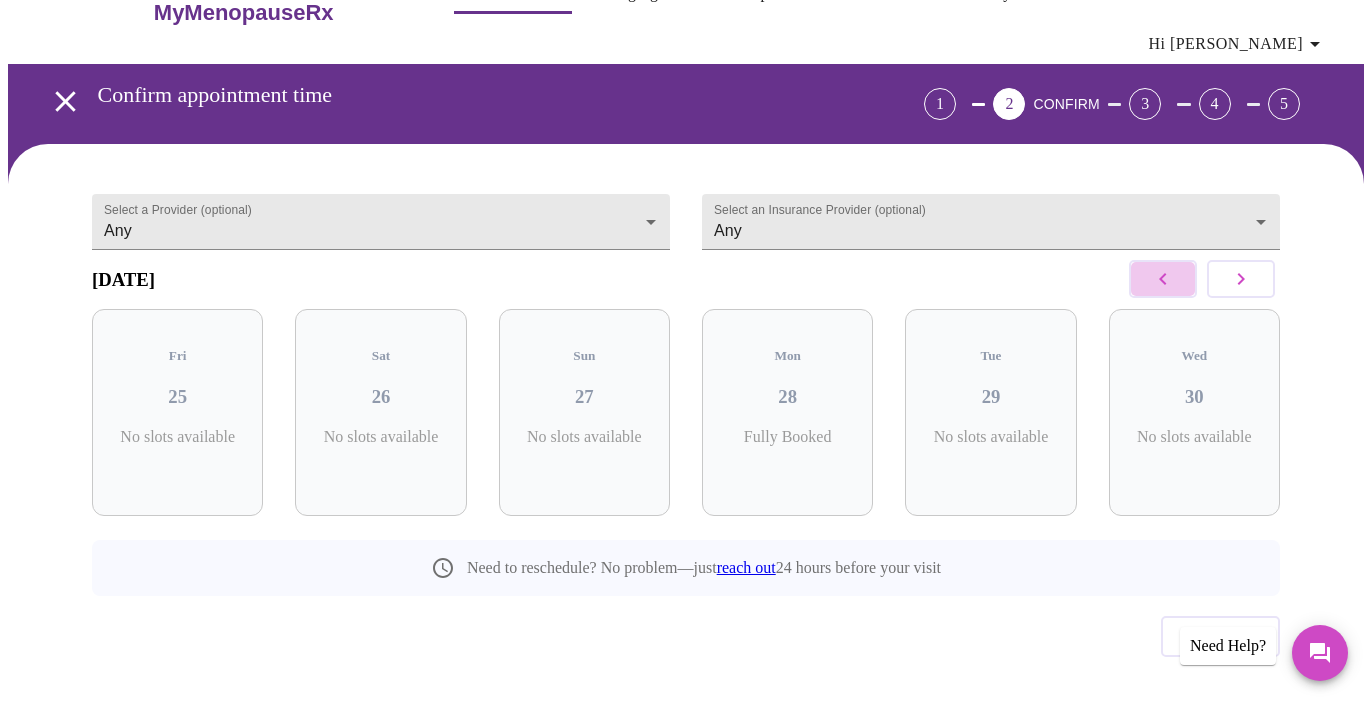 click 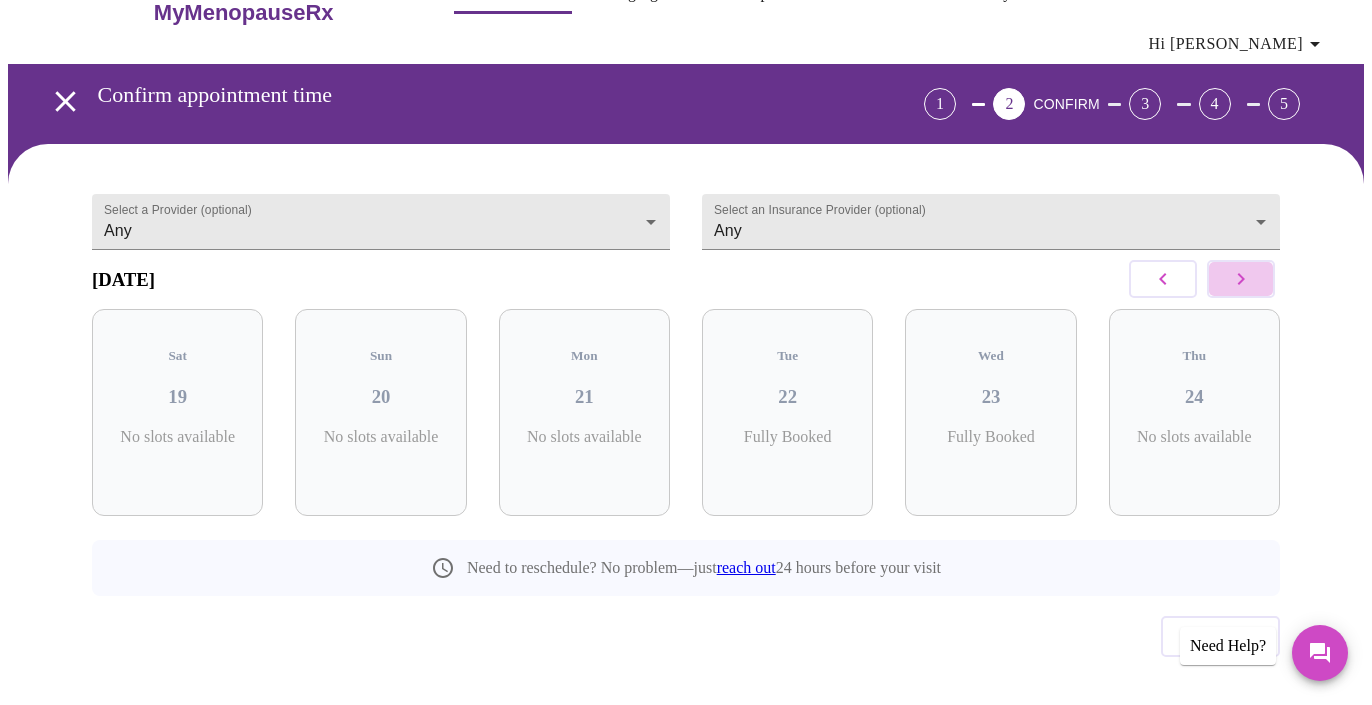 click 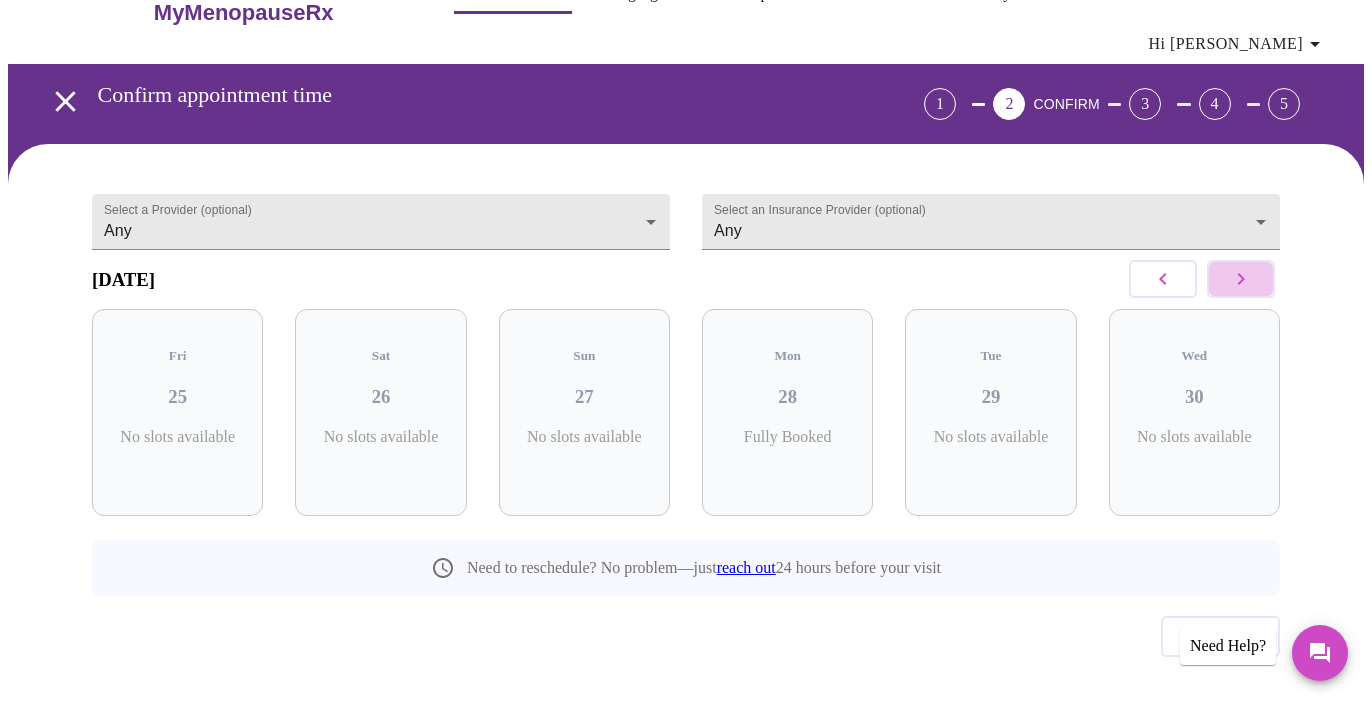 click 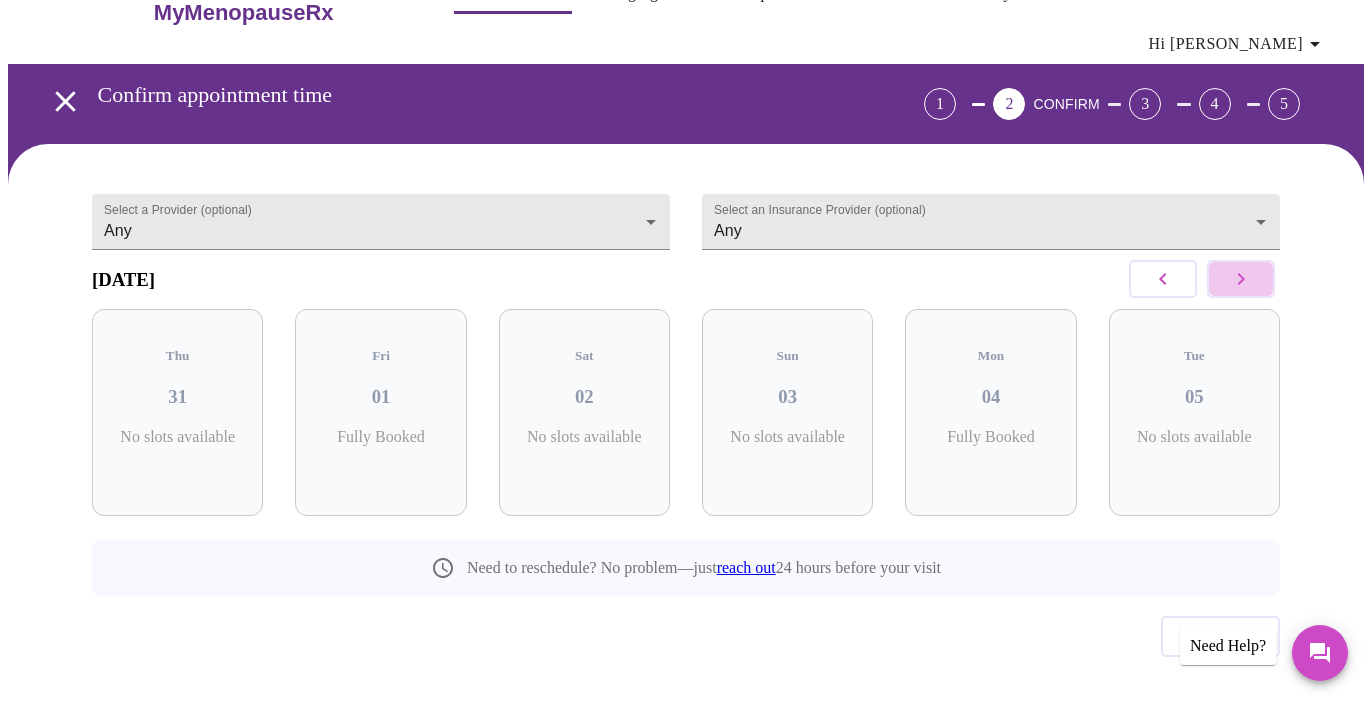click 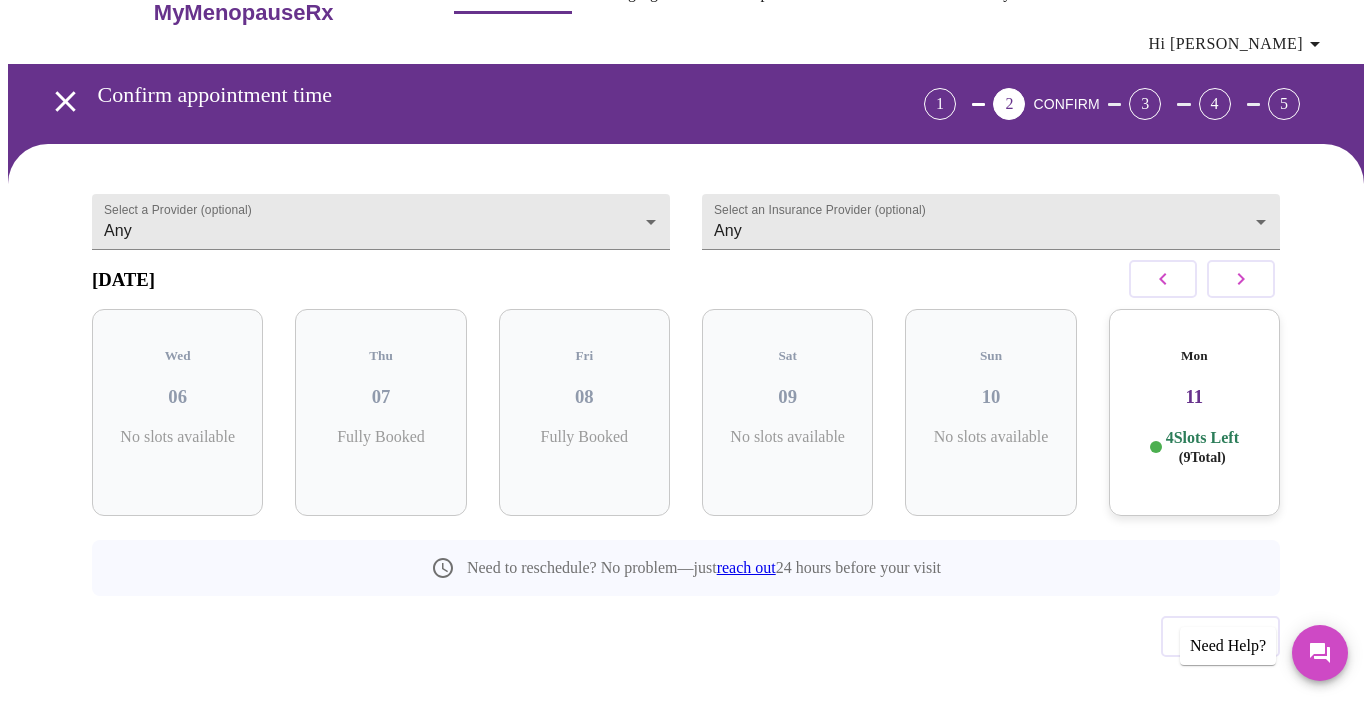 click on "11" at bounding box center (1194, 397) 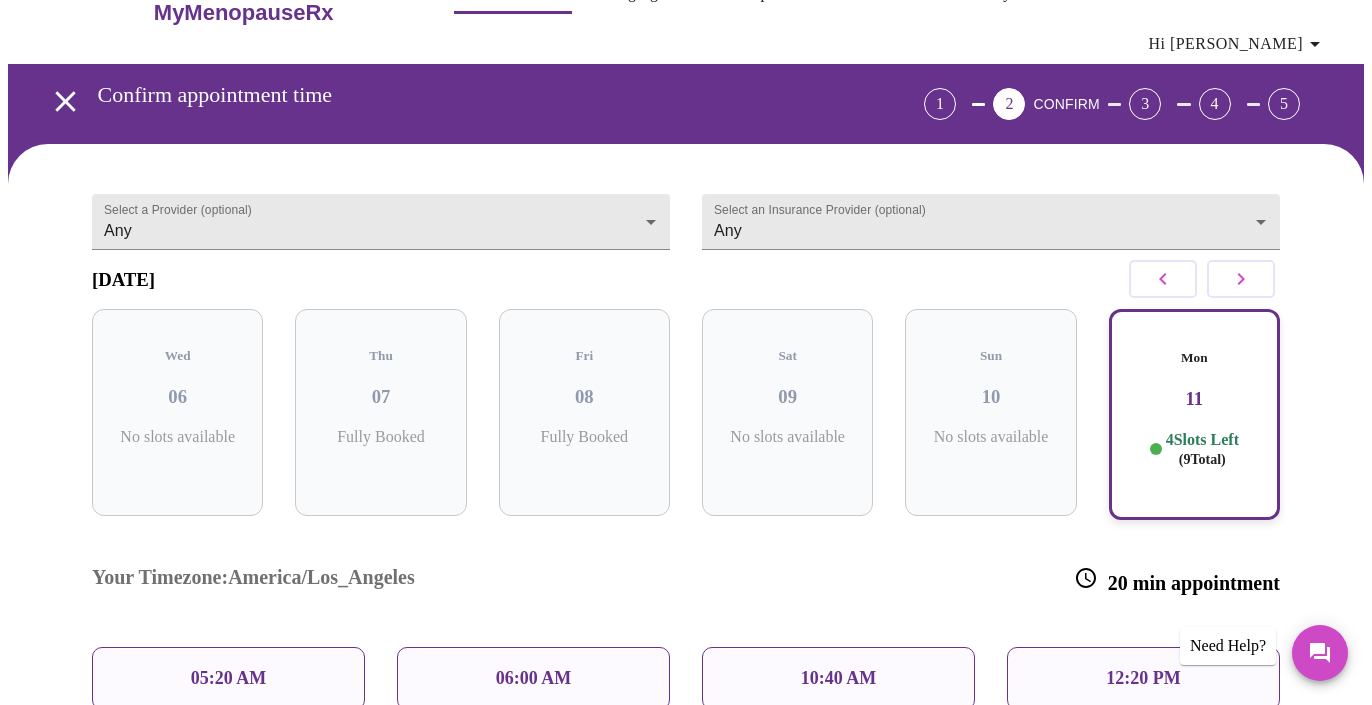 click on "05:20 AM" at bounding box center [228, 678] 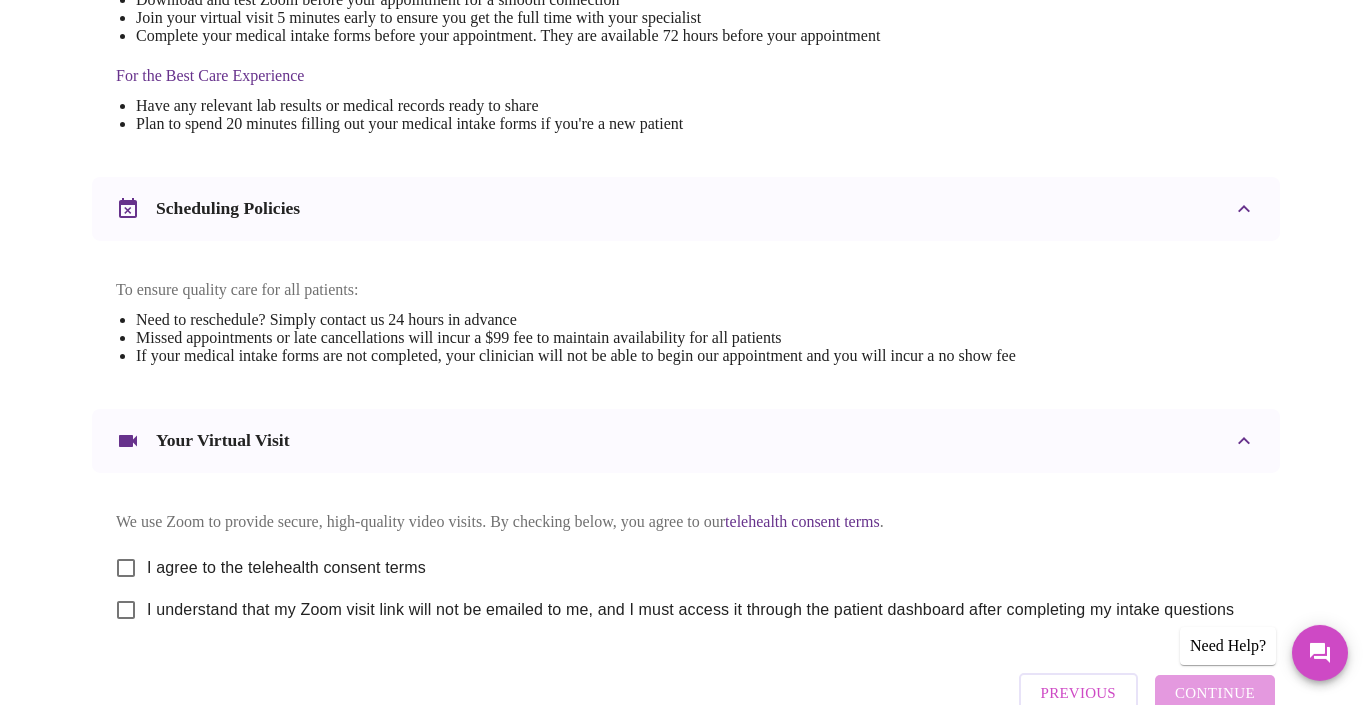 scroll, scrollTop: 624, scrollLeft: 0, axis: vertical 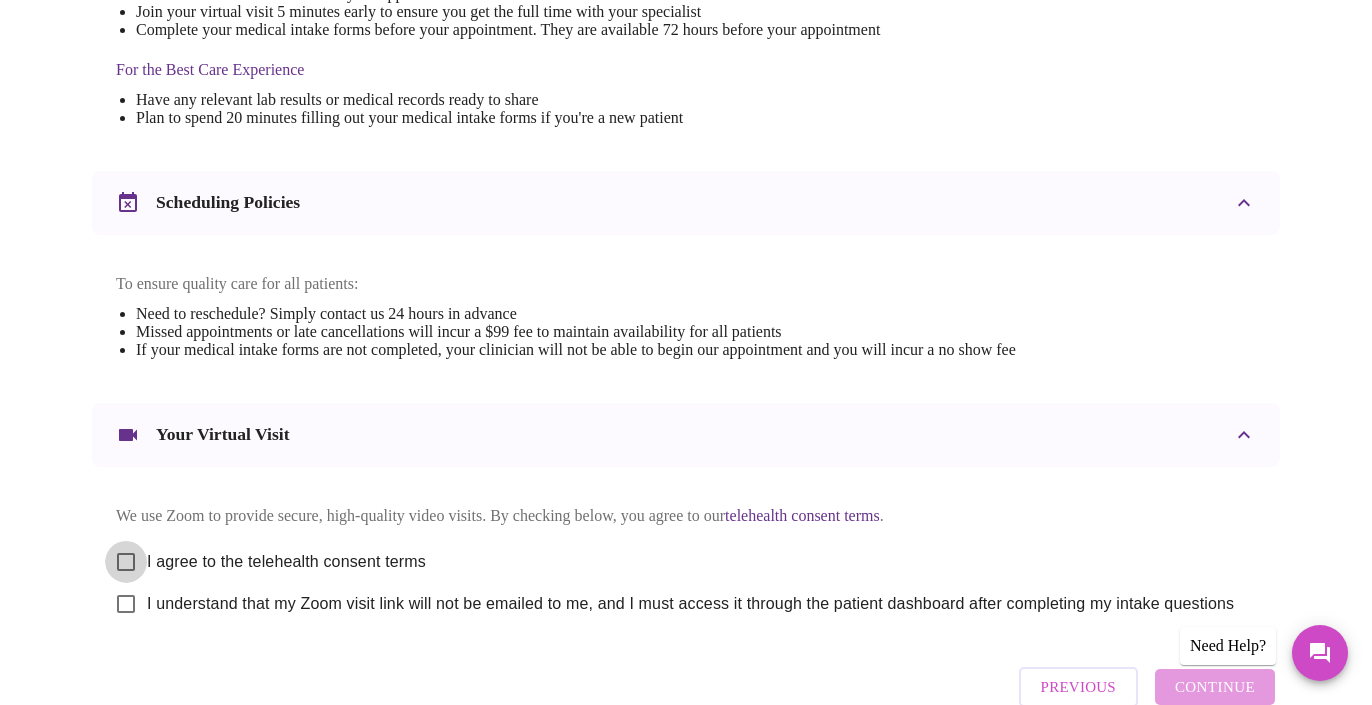 click on "I agree to the telehealth consent terms" at bounding box center (126, 562) 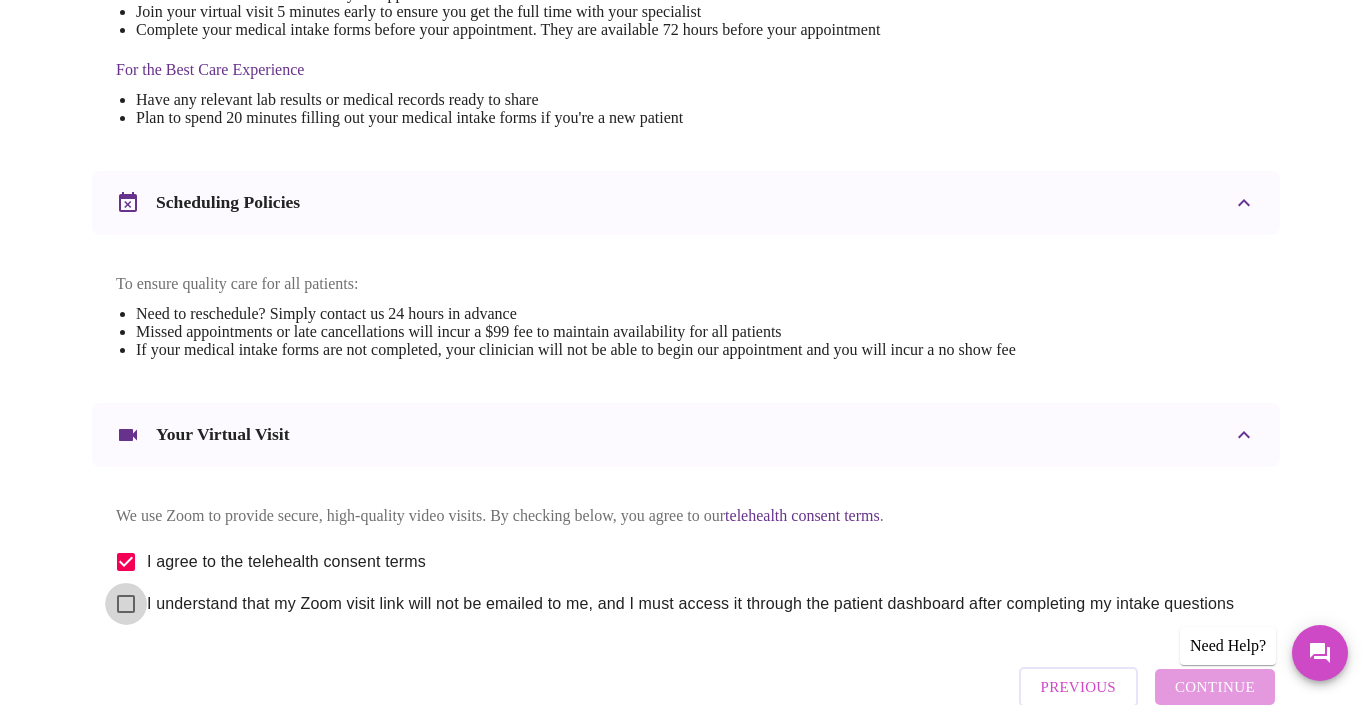 click on "I understand that my Zoom visit link will not be emailed to me, and I must access it through the patient dashboard after completing my intake questions" at bounding box center (126, 604) 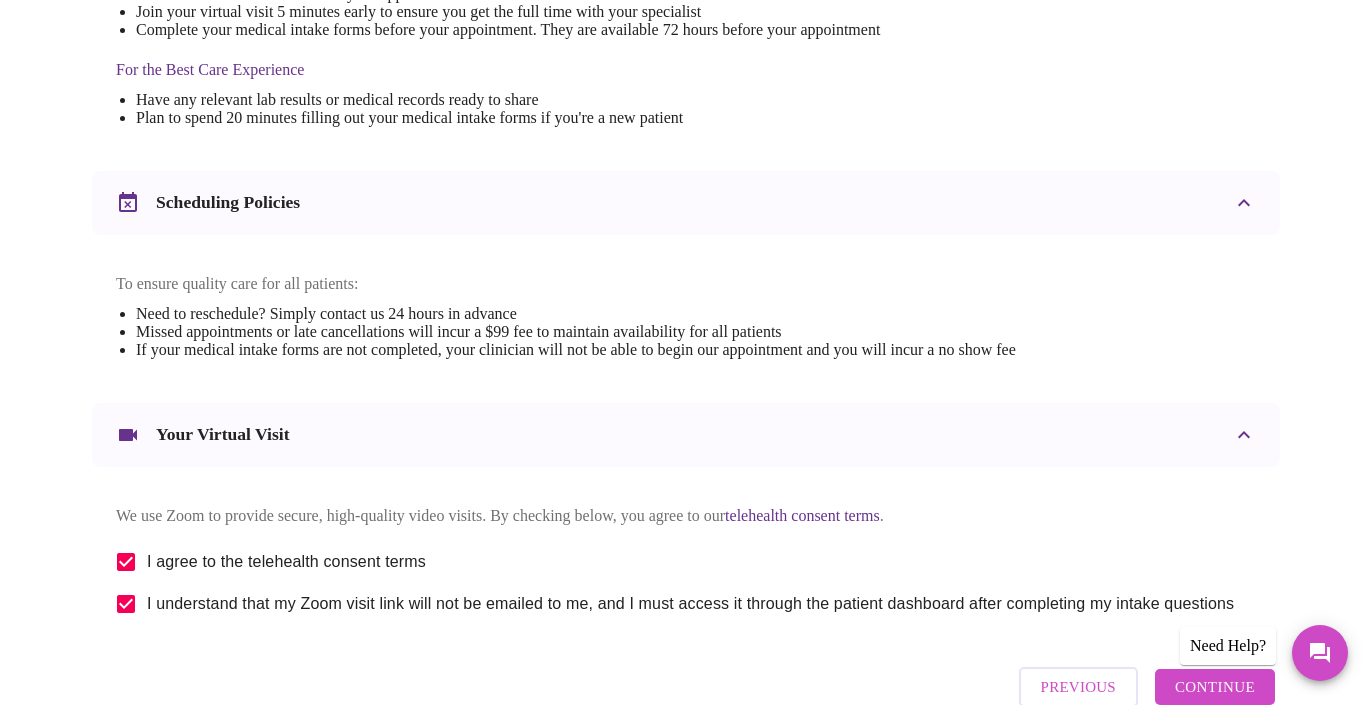 click on "[DATE] 5:20 am  -  5:40 am We're excited to help you feel better! Join over 3,000 women who have found relief through our virtual visits. Let's get you ready for a great experience with your menopause specialist. To reserve and pay for your  virtual visit , click  Continue . Then you can choose your payment method of either cash pay or insurance. Getting Ready for Your Visit Essential Steps Download and test Zoom before your appointment for a smooth connection Join your virtual visit 5 minutes early to ensure you get the full time with your specialist Complete your medical intake forms before your appointment. They are available 72 hours before your appointment For the Best Care Experience Have any relevant lab results or medical records ready to share Plan to spend 20 minutes filling out your medical intake forms if you're a new patient Scheduling Policies To ensure quality care for all patients: Need to reschedule? Simply contact us 24 hours in advance Your Virtual Visit . Previous Continue" at bounding box center [686, 162] 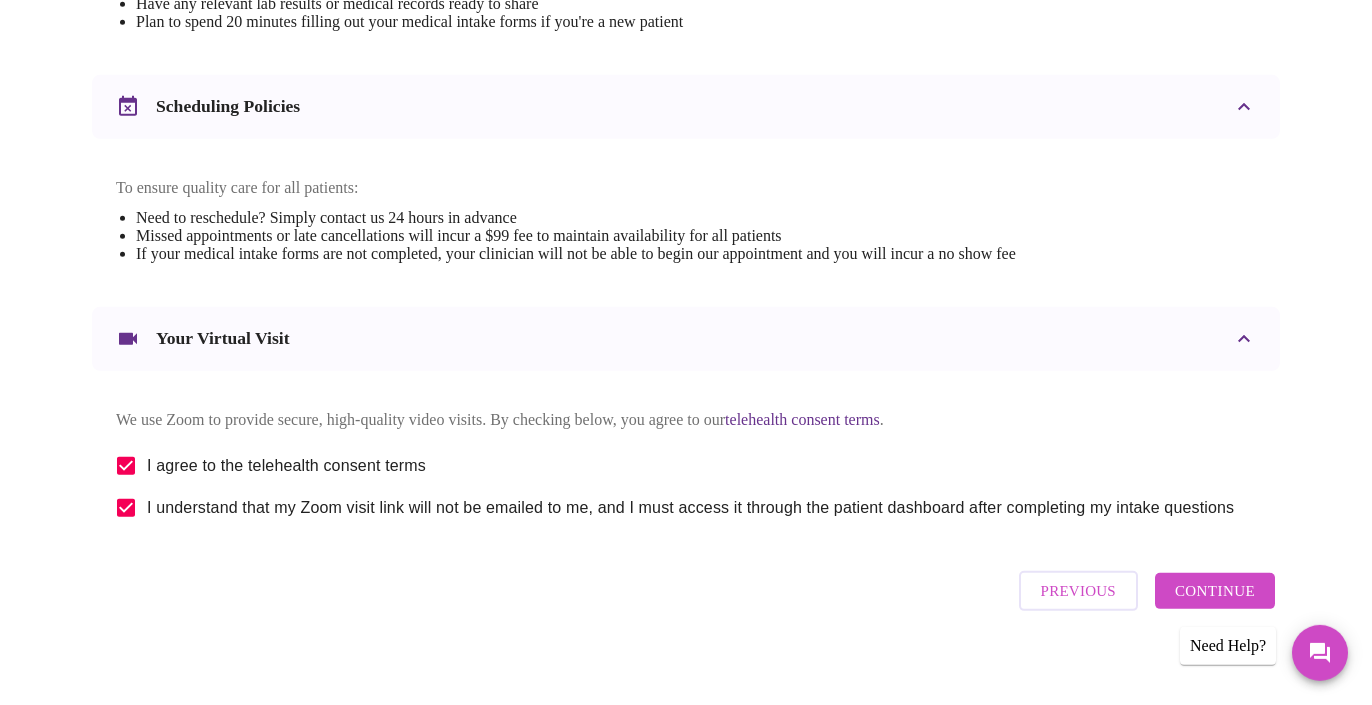 scroll, scrollTop: 721, scrollLeft: 0, axis: vertical 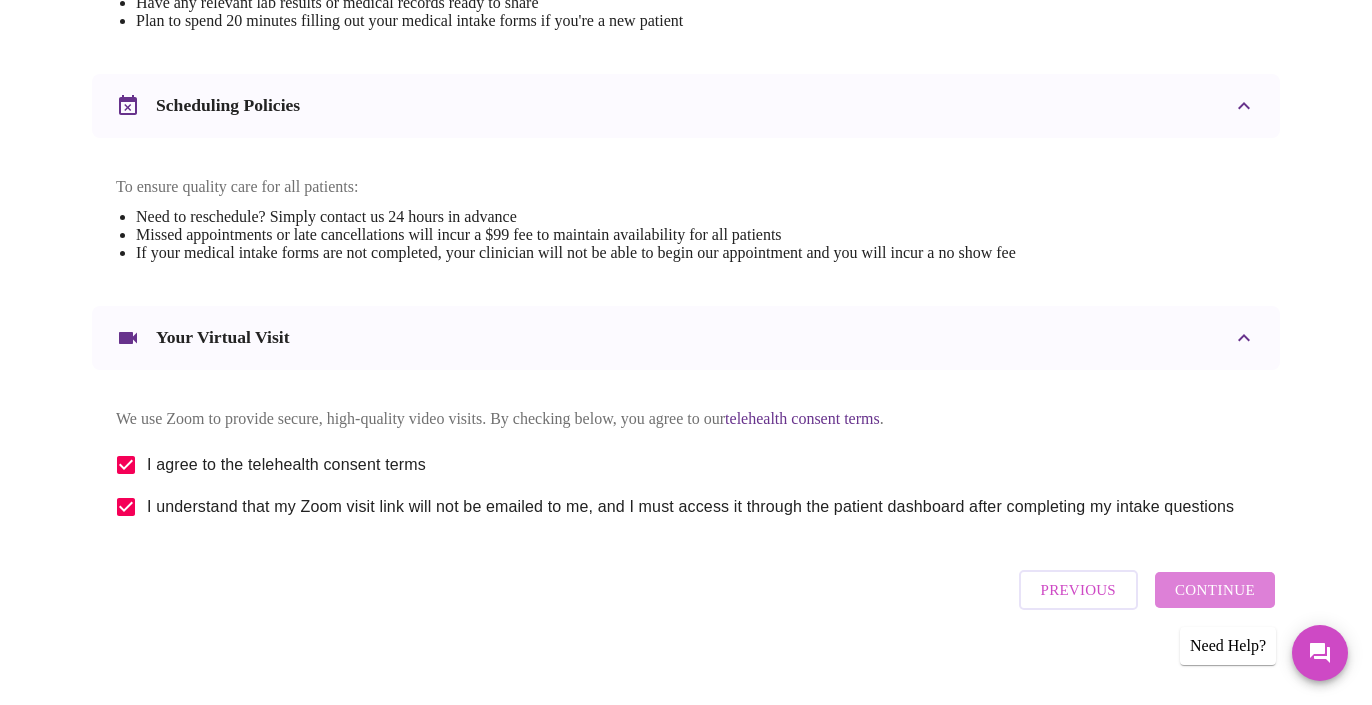 click on "Continue" at bounding box center [1215, 590] 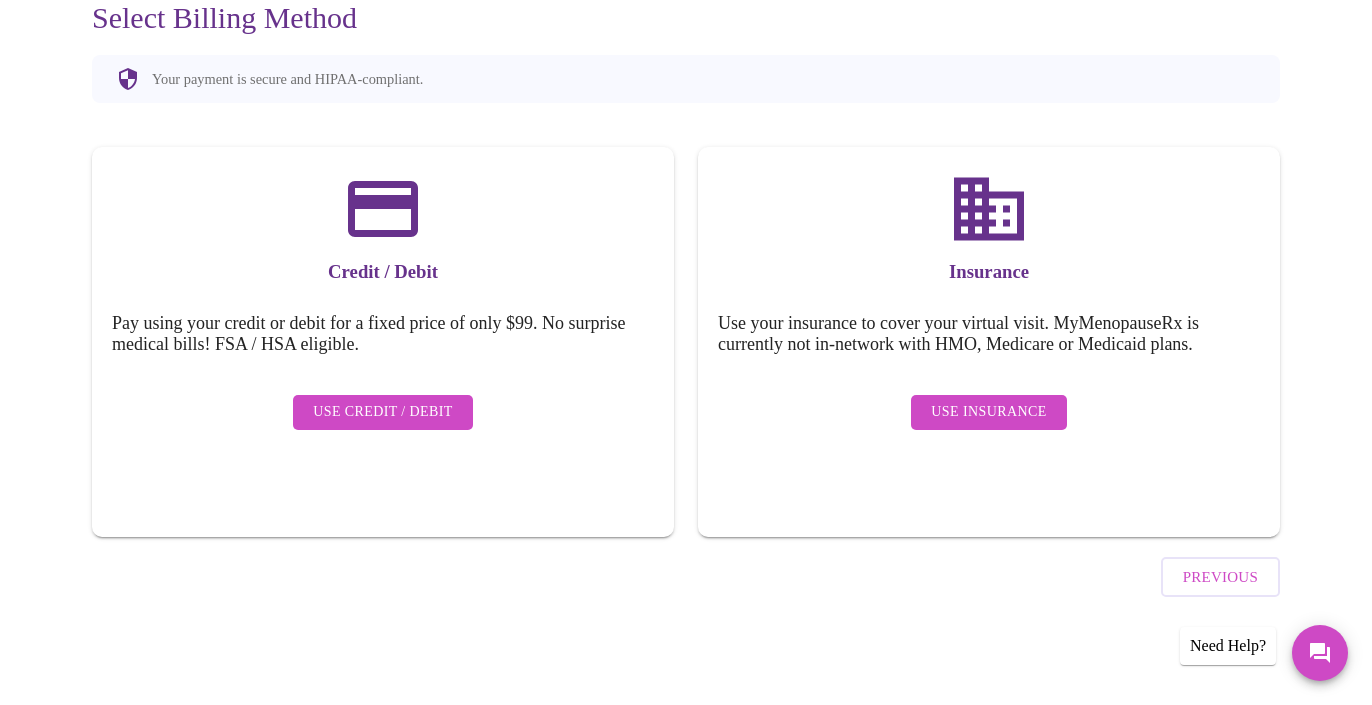 scroll, scrollTop: 146, scrollLeft: 0, axis: vertical 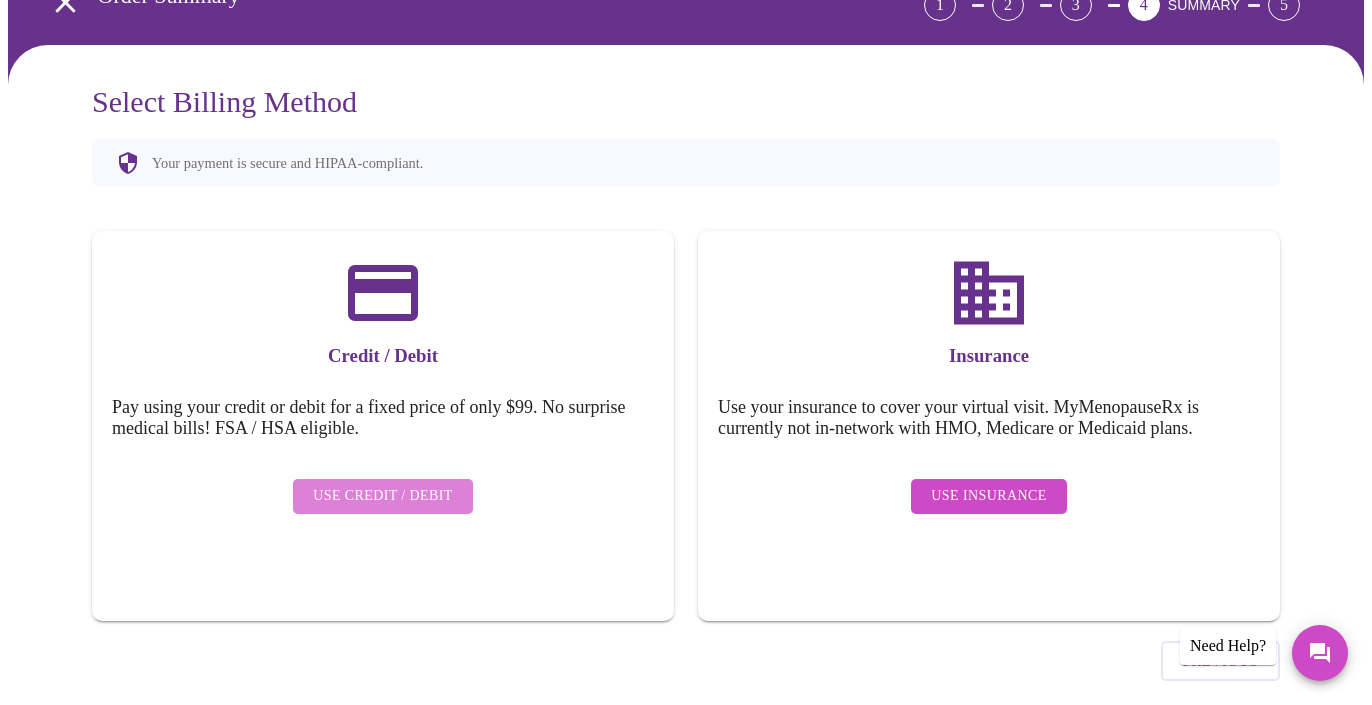 click on "Use Credit / Debit" at bounding box center (383, 496) 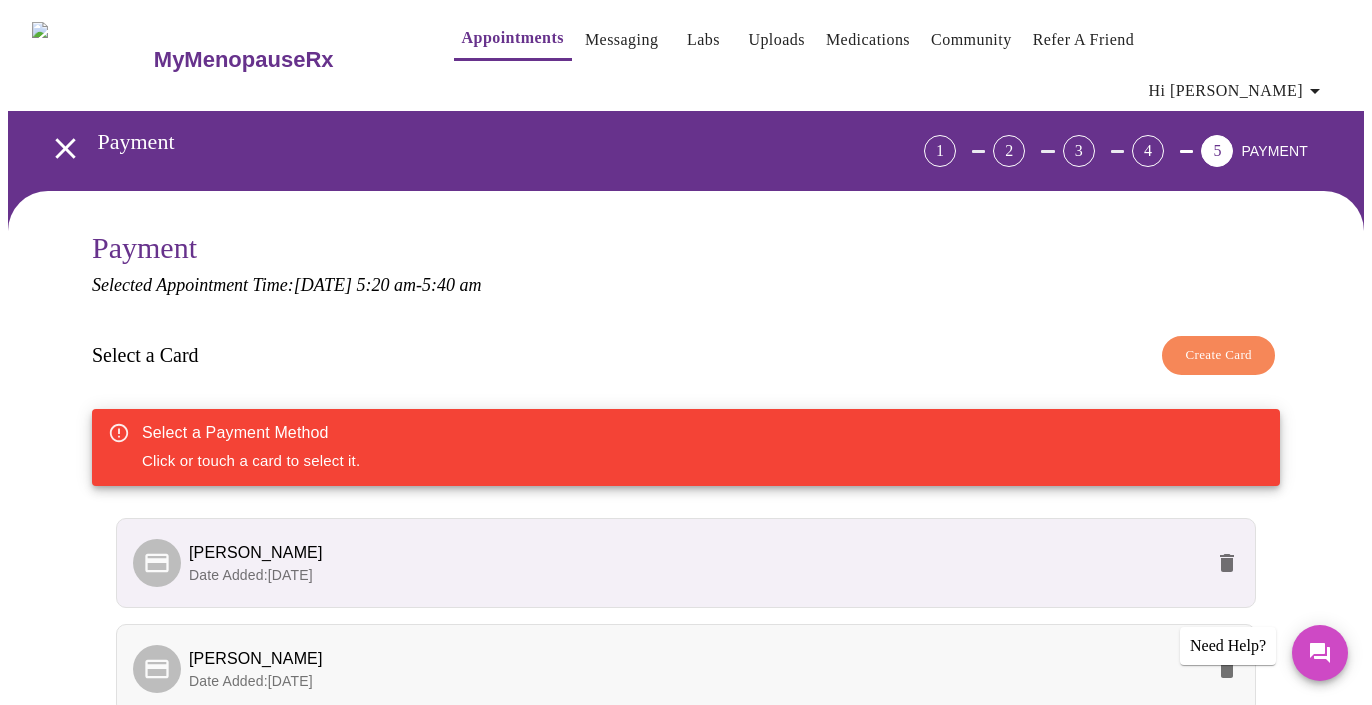 click 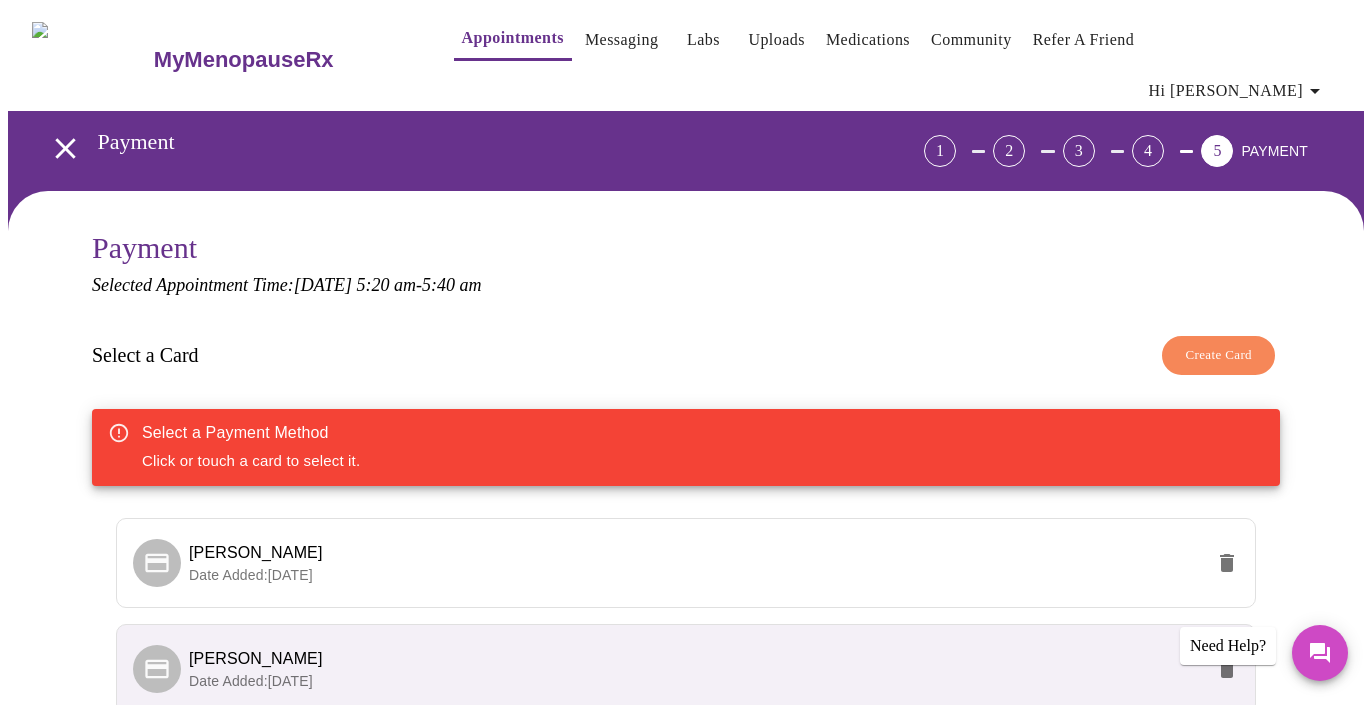 click on "Payment Selected Appointment Time:  [DATE] 5:20 am  -  5:40 am Select a Card Create Card Select a Payment Method Click or touch a card to select it. [PERSON_NAME] Date Added:  [DATE] [PERSON_NAME] Date Added:  [DATE] Pay  $99.00 Previous Need Help?" at bounding box center (686, 575) 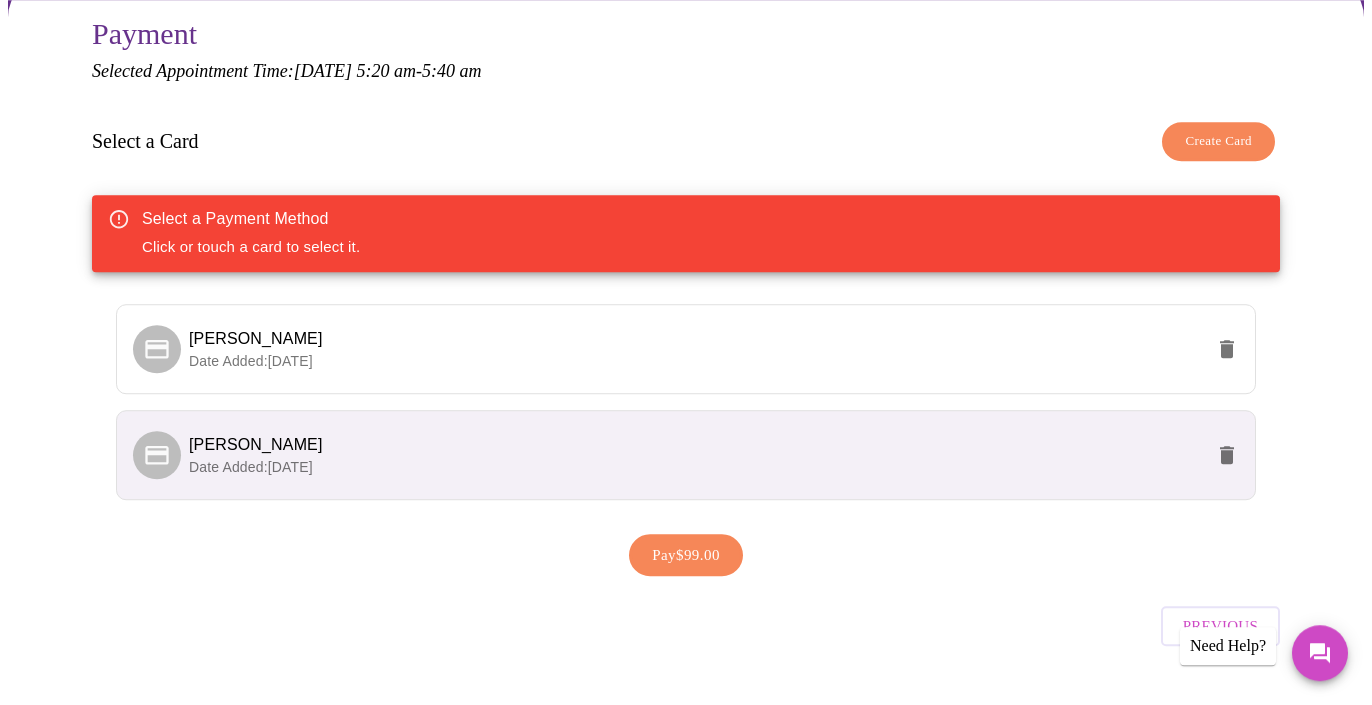 scroll, scrollTop: 225, scrollLeft: 0, axis: vertical 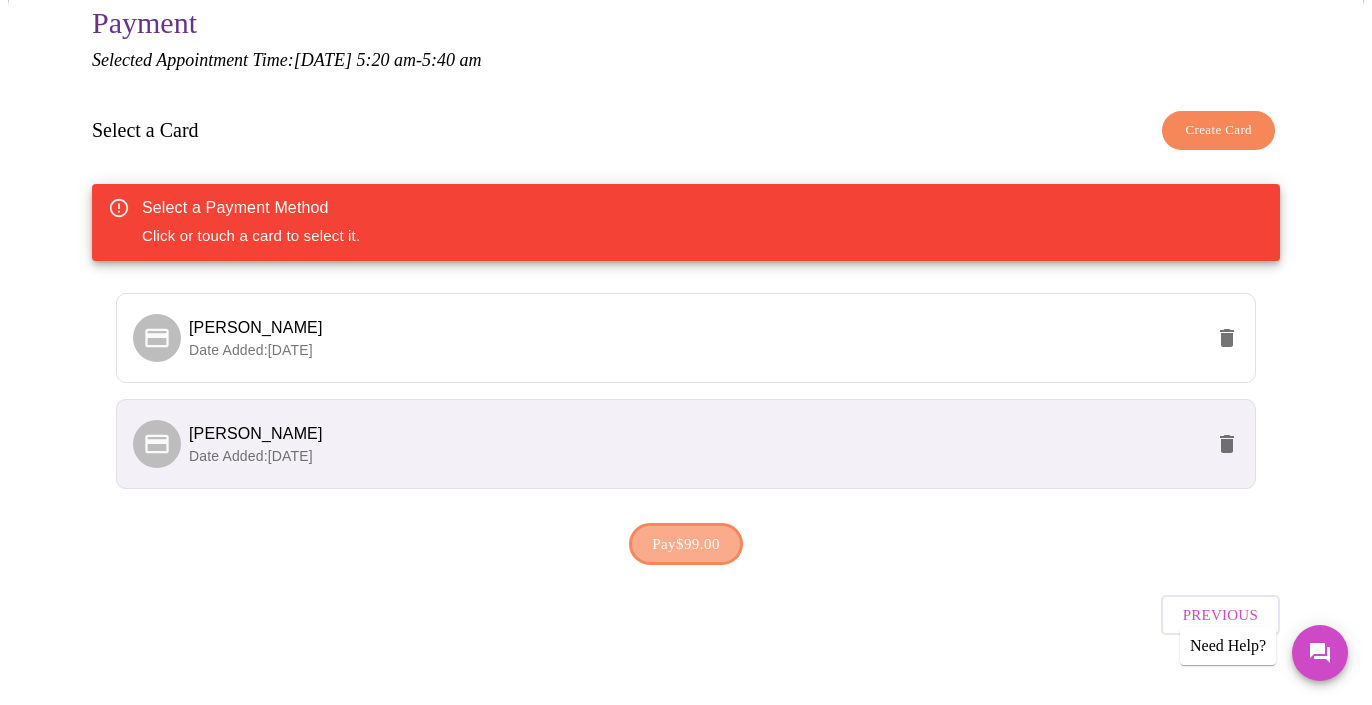 click on "Pay  $99.00" at bounding box center [686, 544] 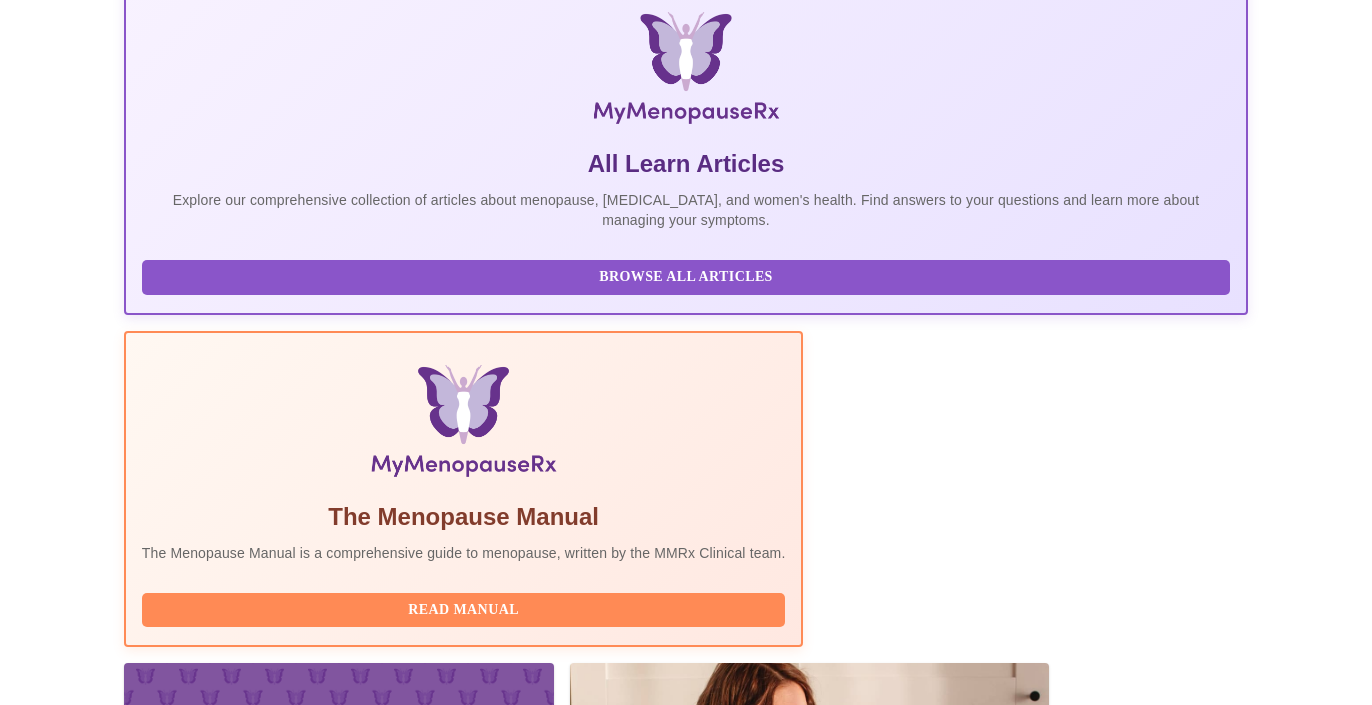 scroll, scrollTop: 4, scrollLeft: 0, axis: vertical 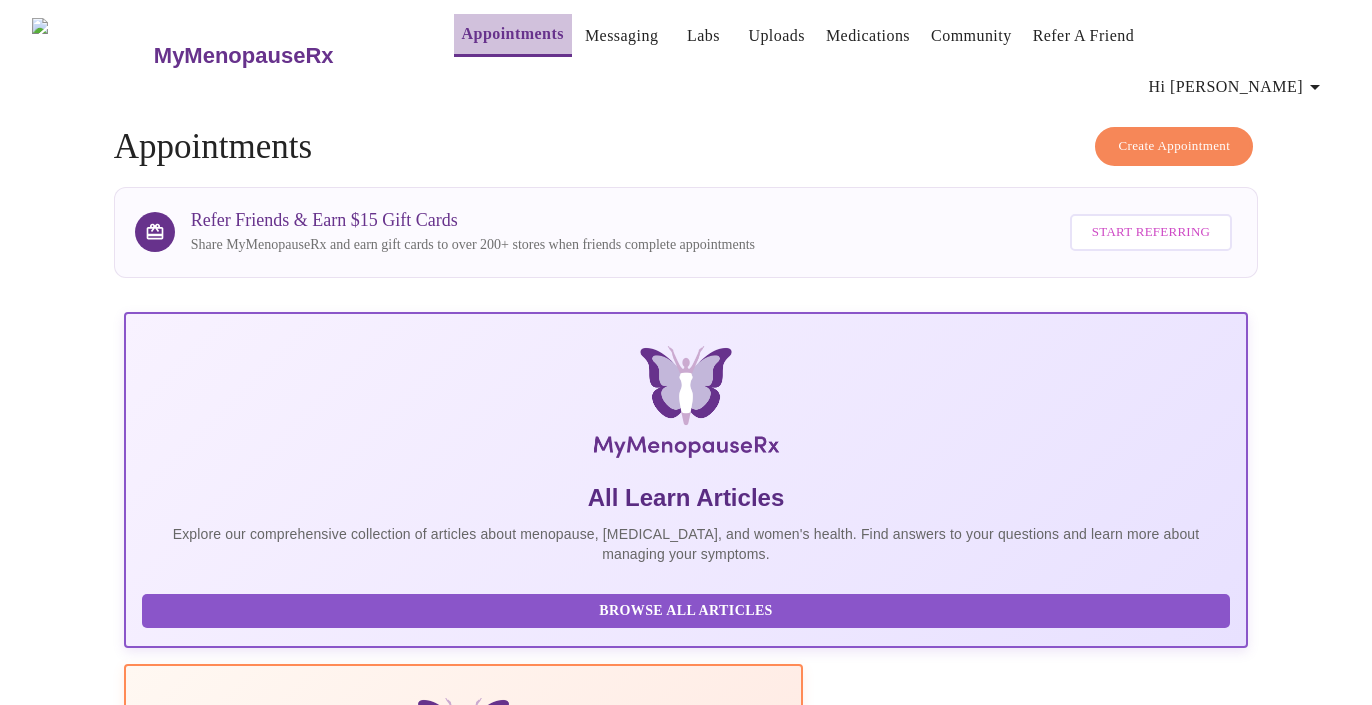click on "Appointments" at bounding box center [513, 34] 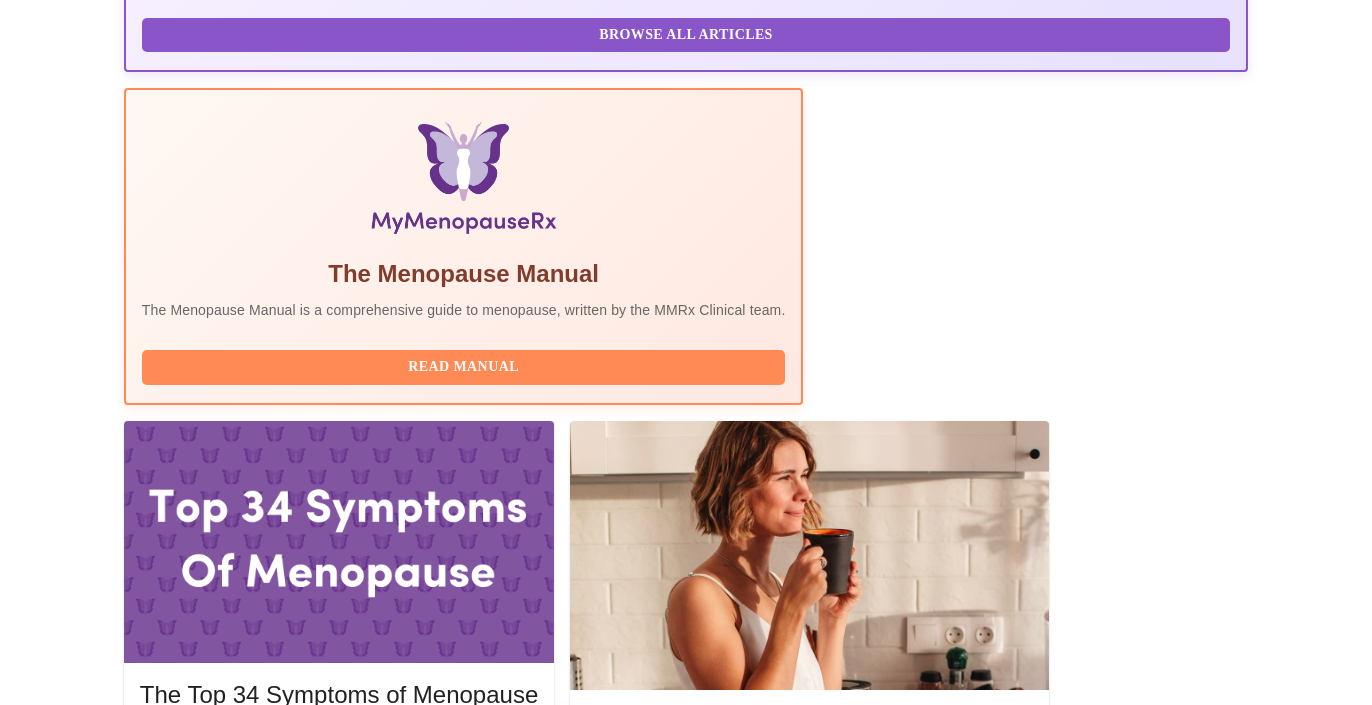 scroll, scrollTop: 628, scrollLeft: 0, axis: vertical 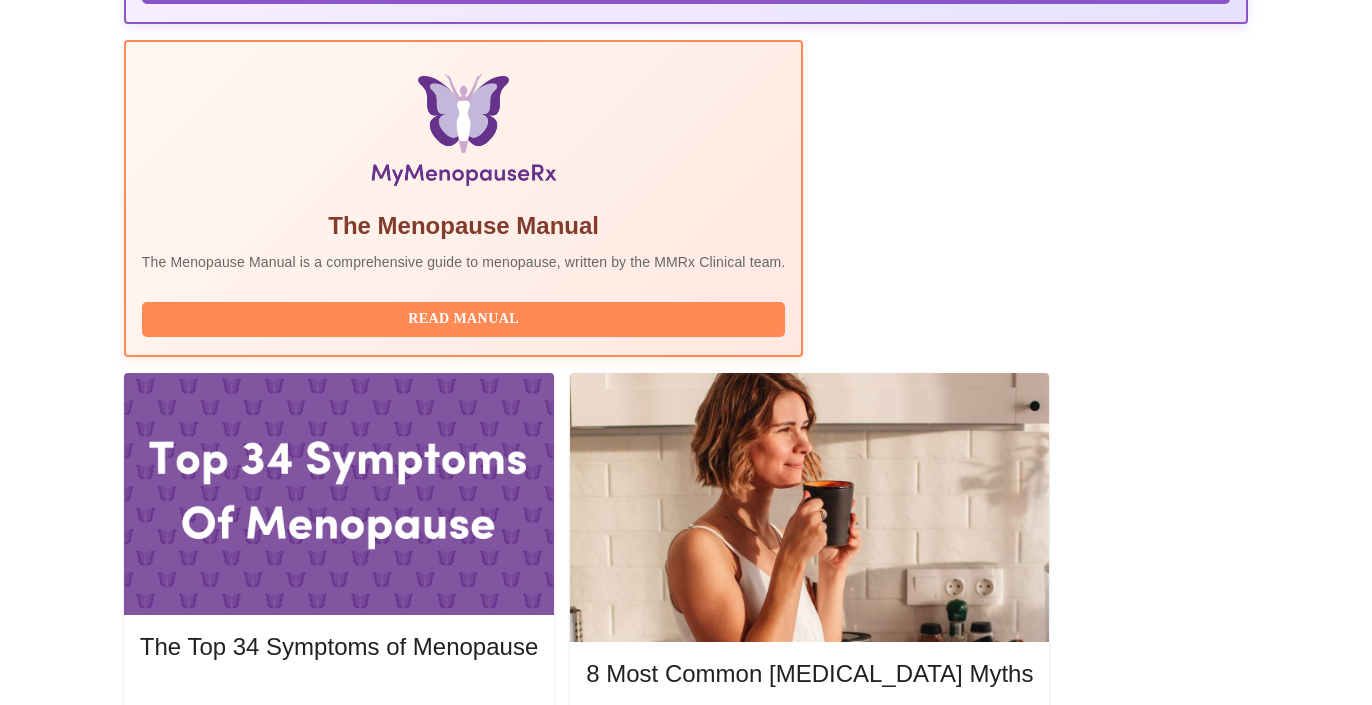 click on "View Receipt" at bounding box center (1165, 1952) 